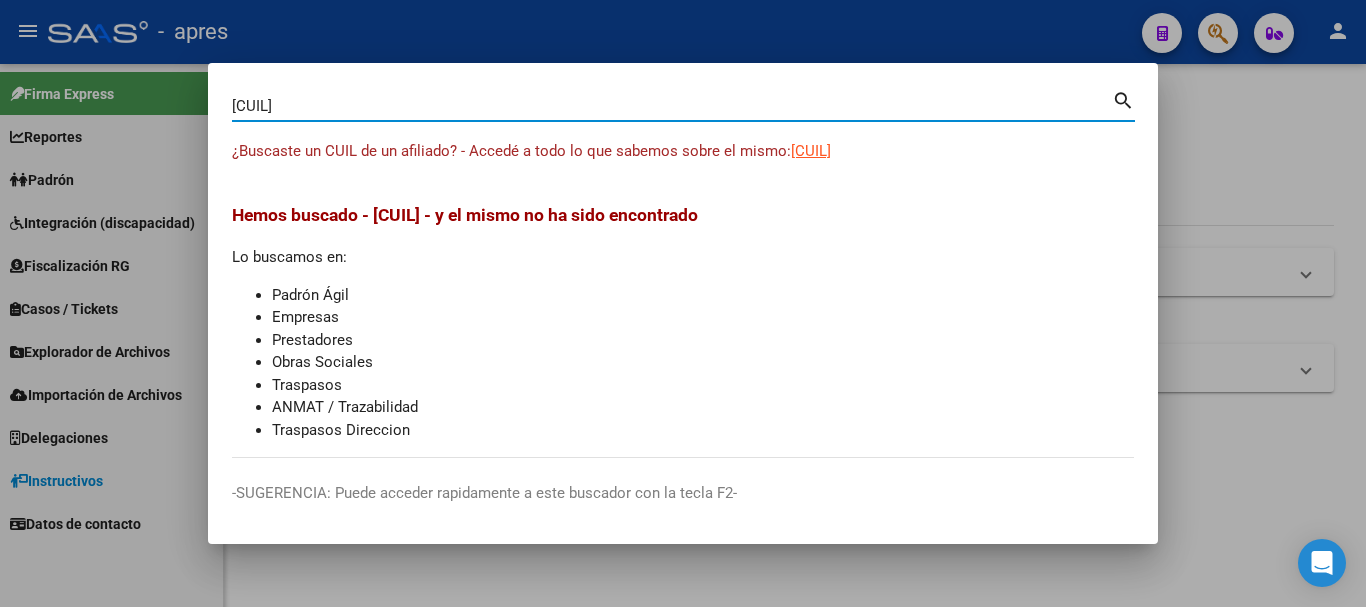 type 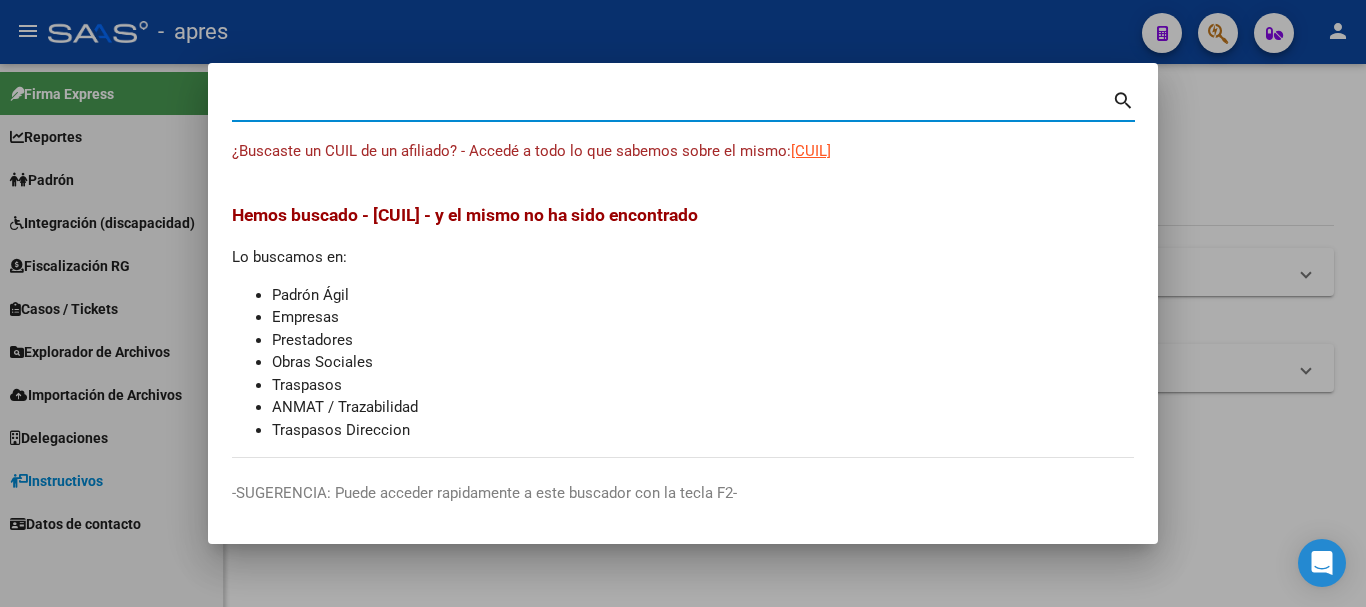 scroll, scrollTop: 0, scrollLeft: 0, axis: both 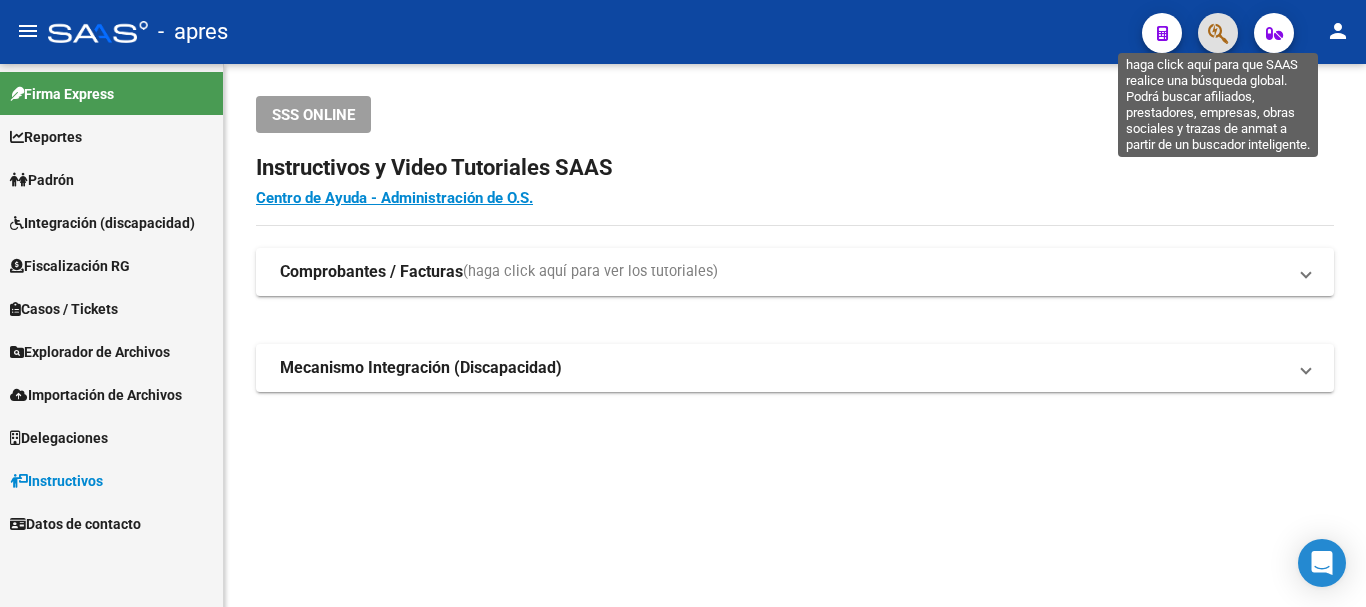 click 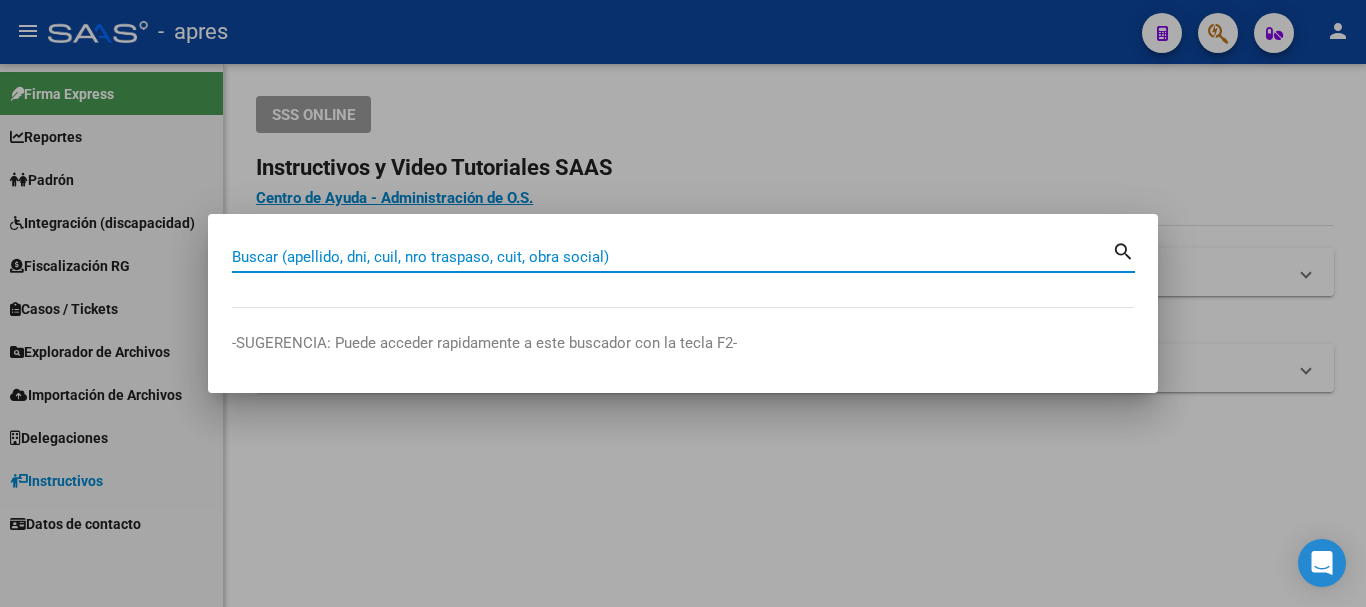 paste on "[NUMBER]" 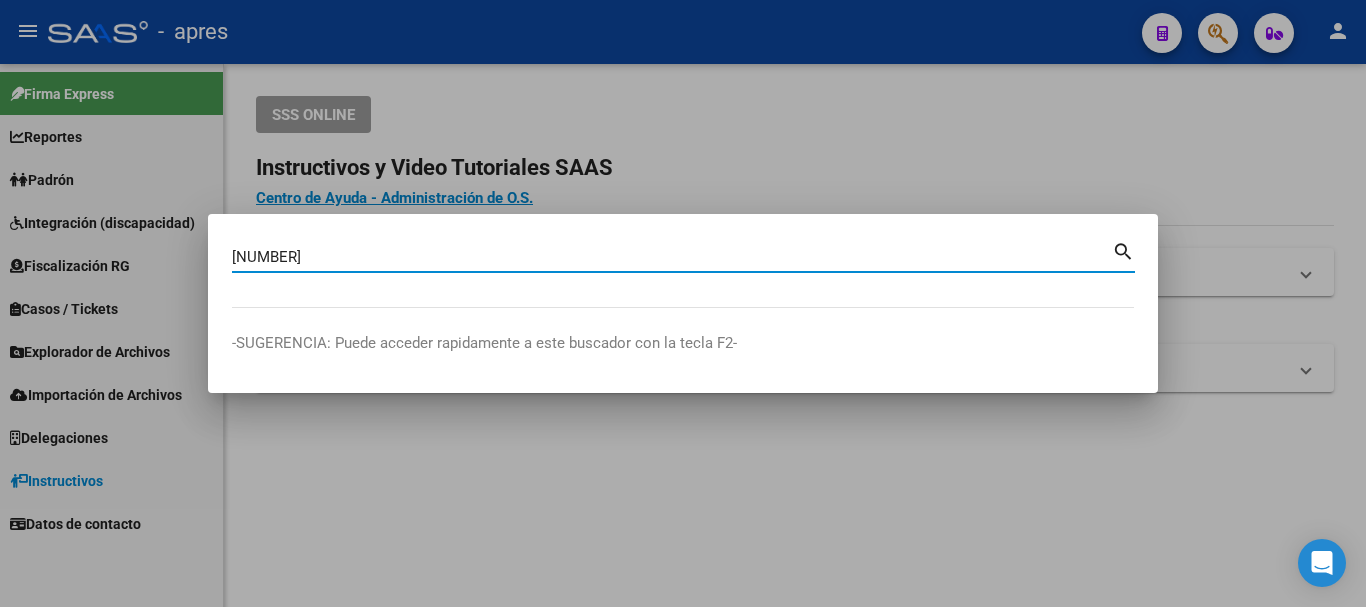 type on "[NUMBER]" 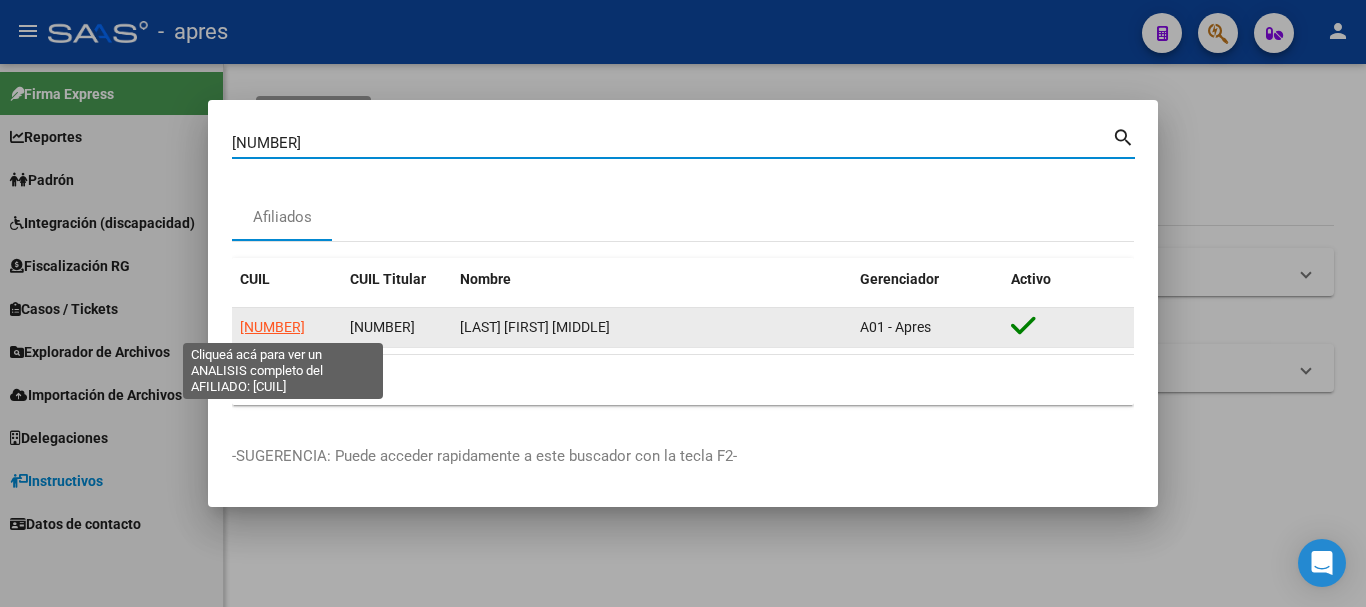 click on "[NUMBER]" 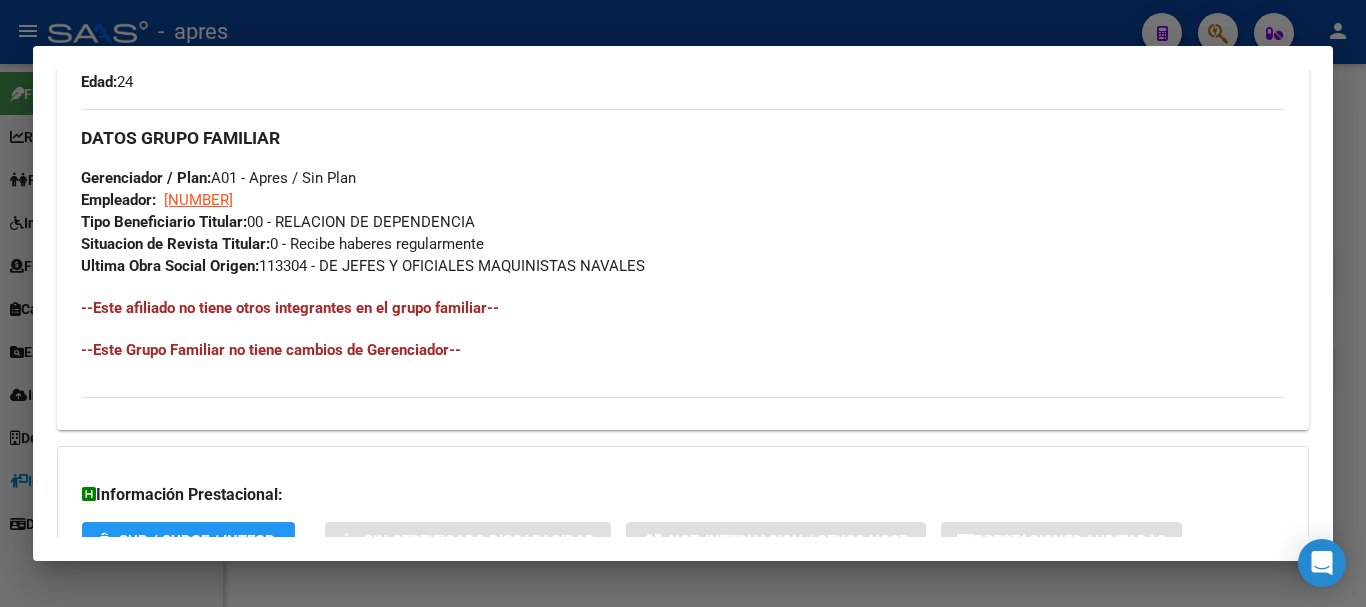 scroll, scrollTop: 1073, scrollLeft: 0, axis: vertical 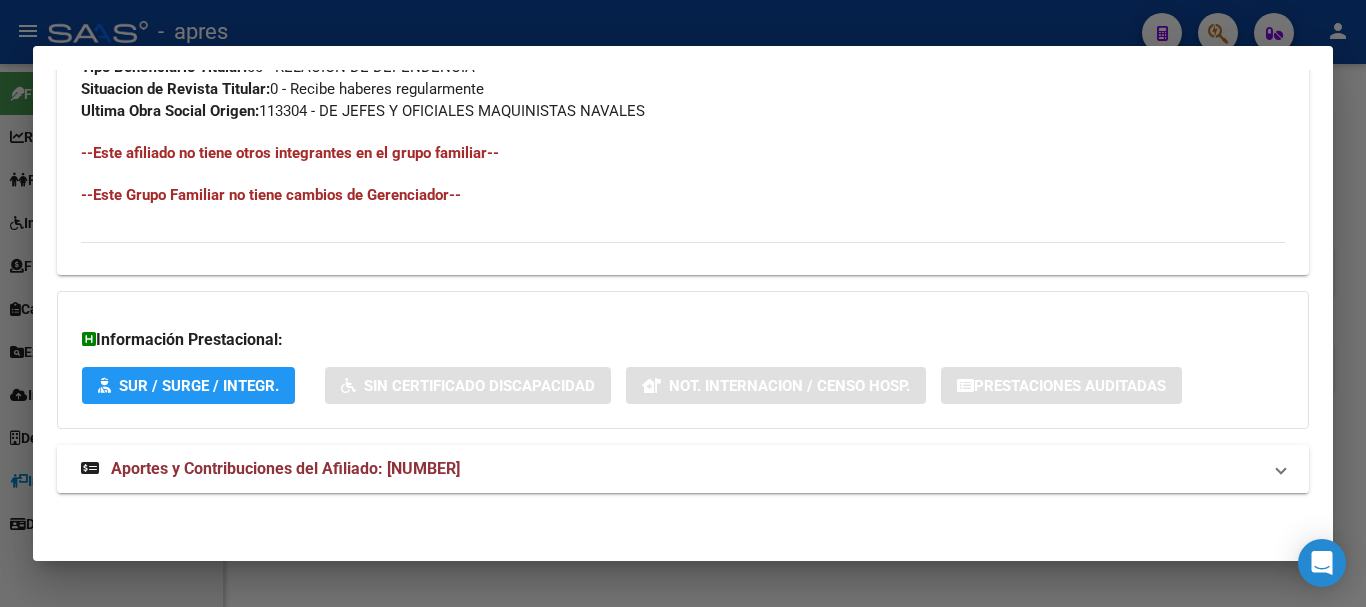 click on "Aportes y Contribuciones del Afiliado: [NUMBER]" at bounding box center [683, 469] 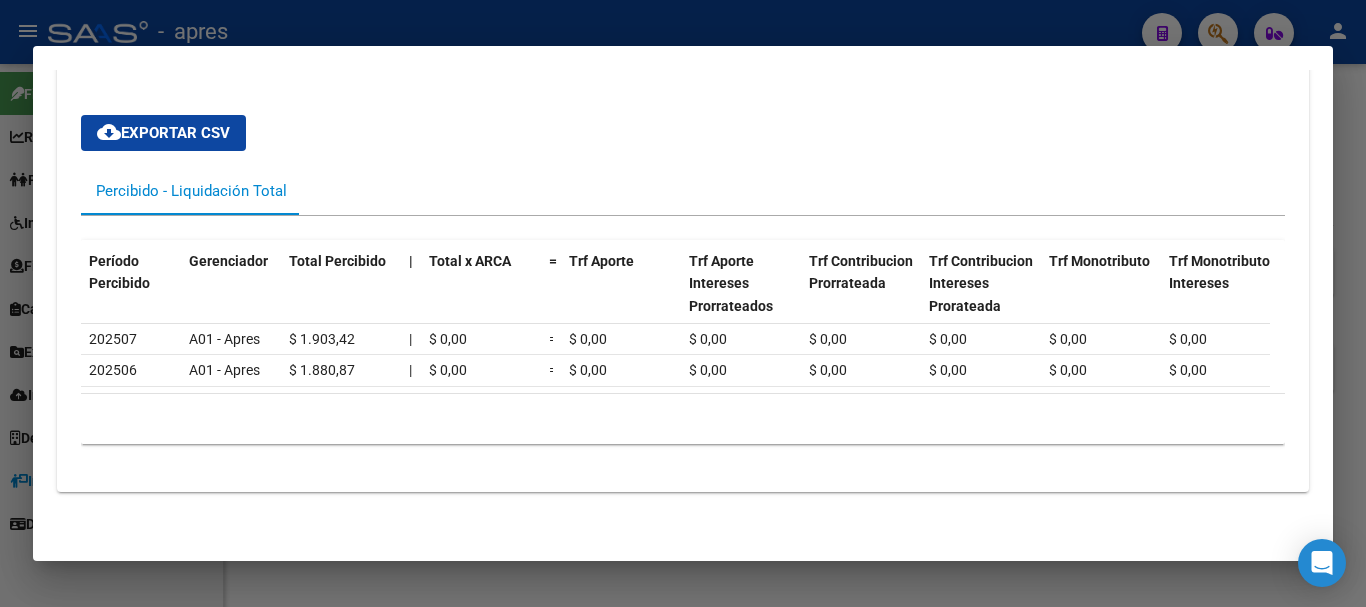 scroll, scrollTop: 1530, scrollLeft: 0, axis: vertical 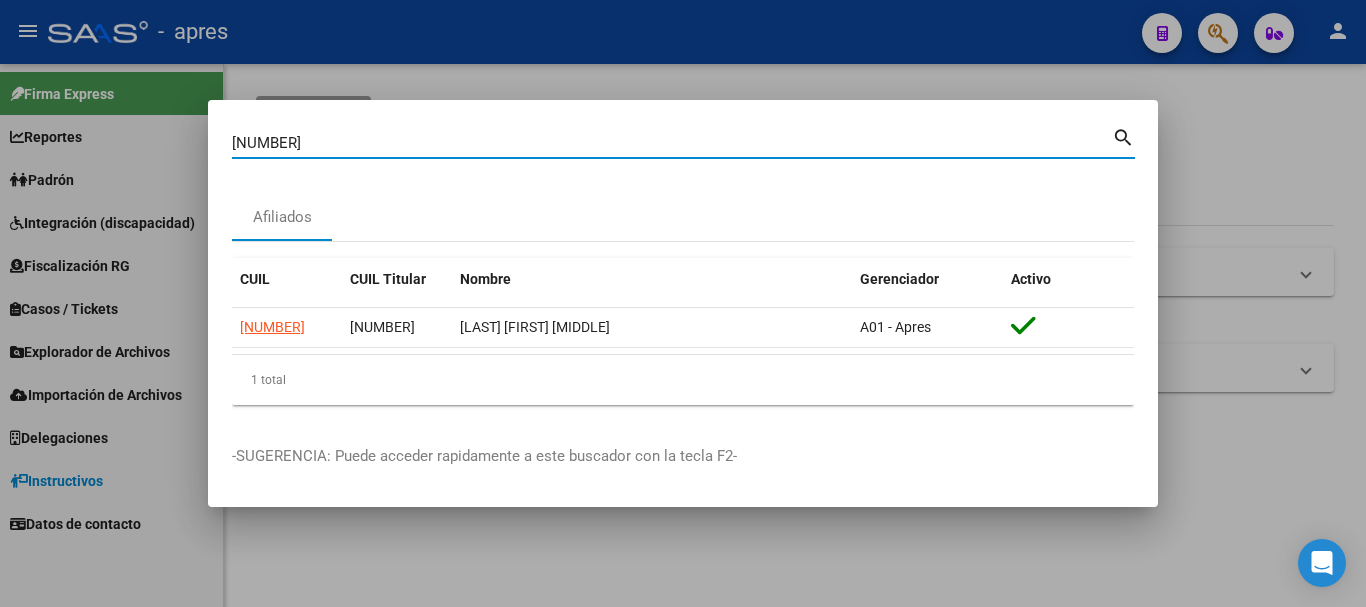 drag, startPoint x: 637, startPoint y: 136, endPoint x: 65, endPoint y: 149, distance: 572.1477 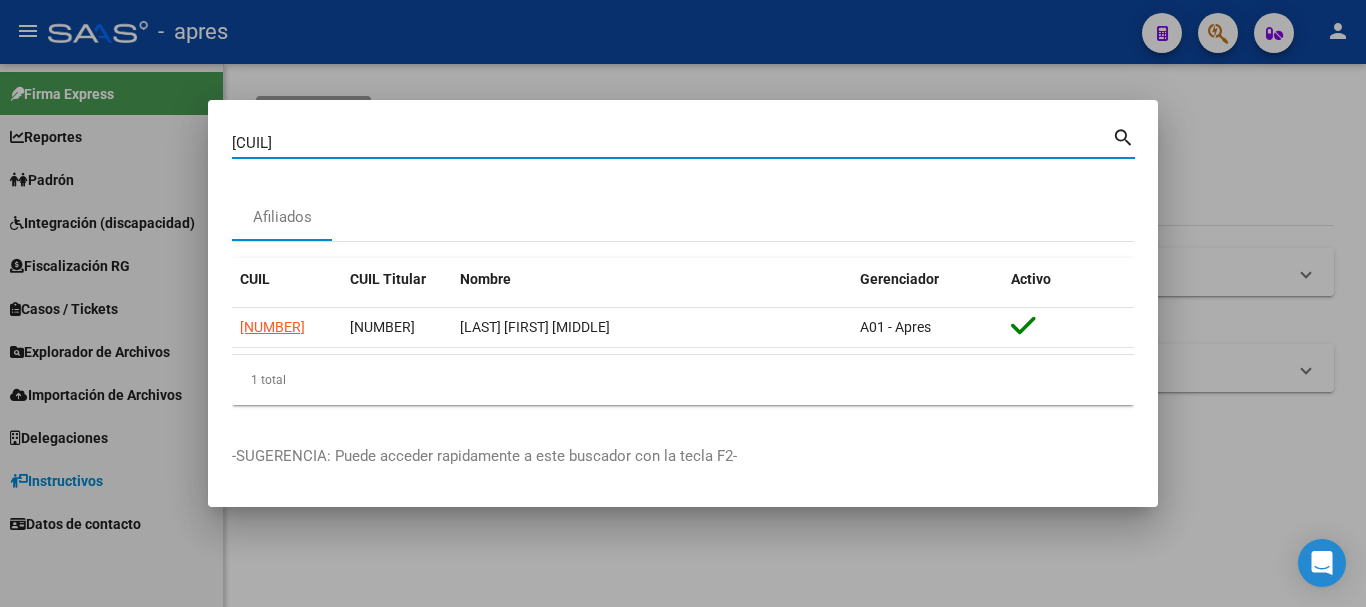 type on "[CUIL]" 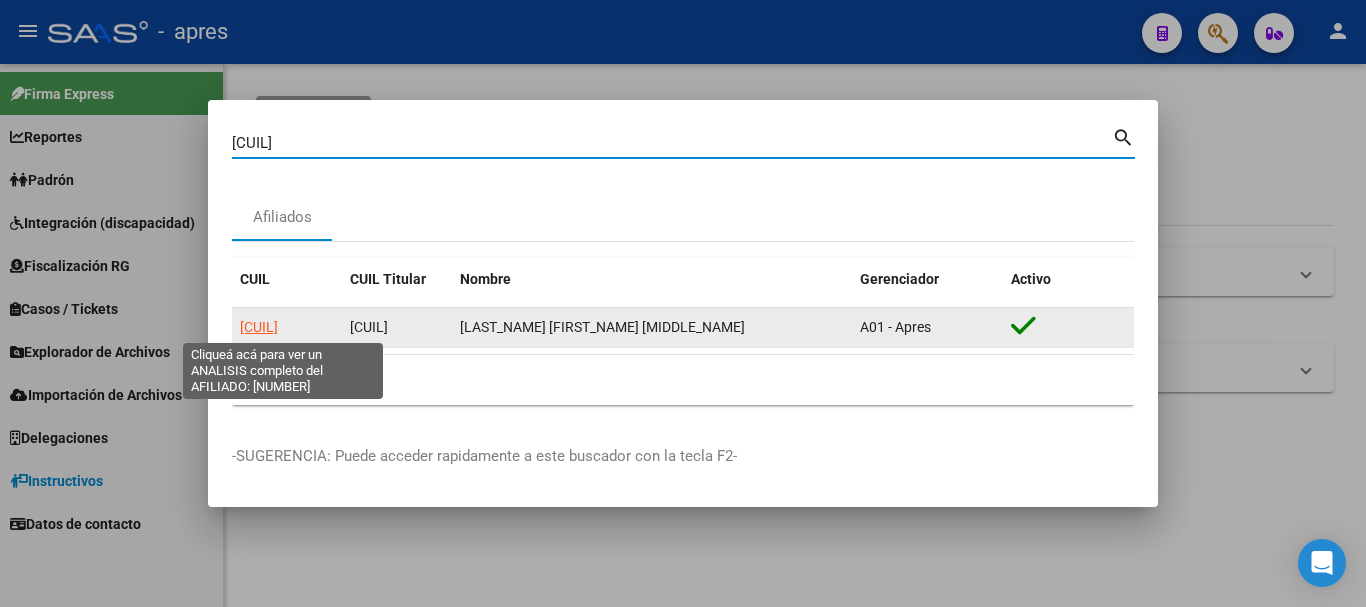 click on "[CUIL]" 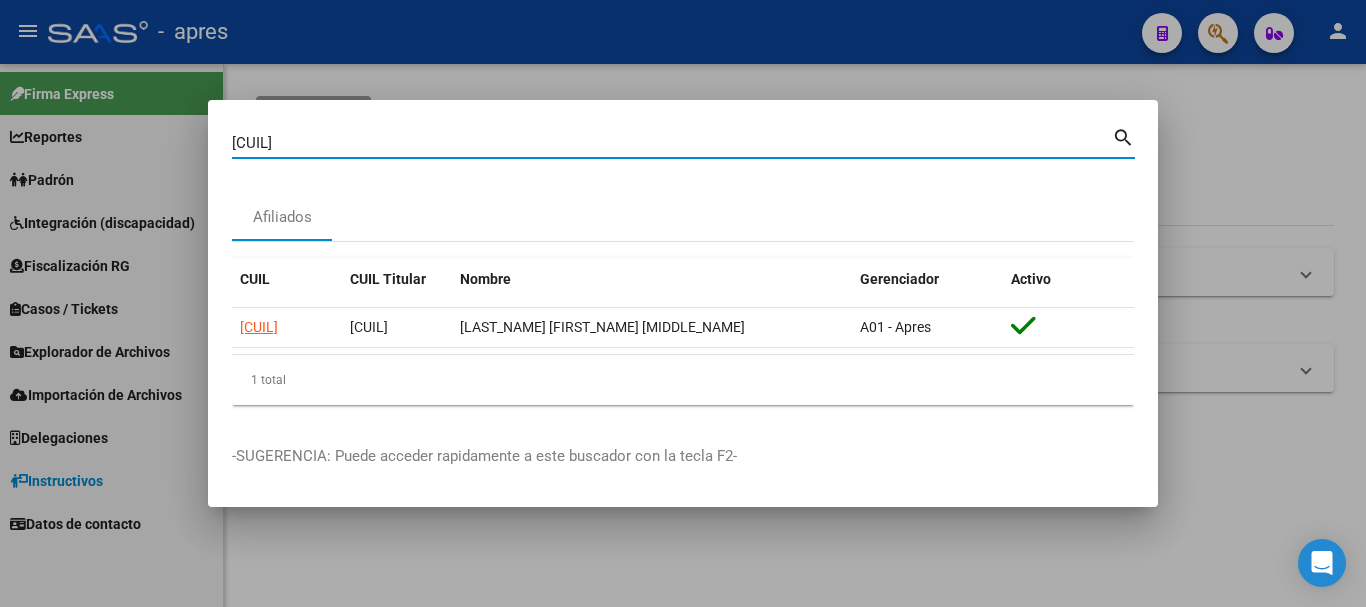 drag, startPoint x: 332, startPoint y: 149, endPoint x: 98, endPoint y: 172, distance: 235.12762 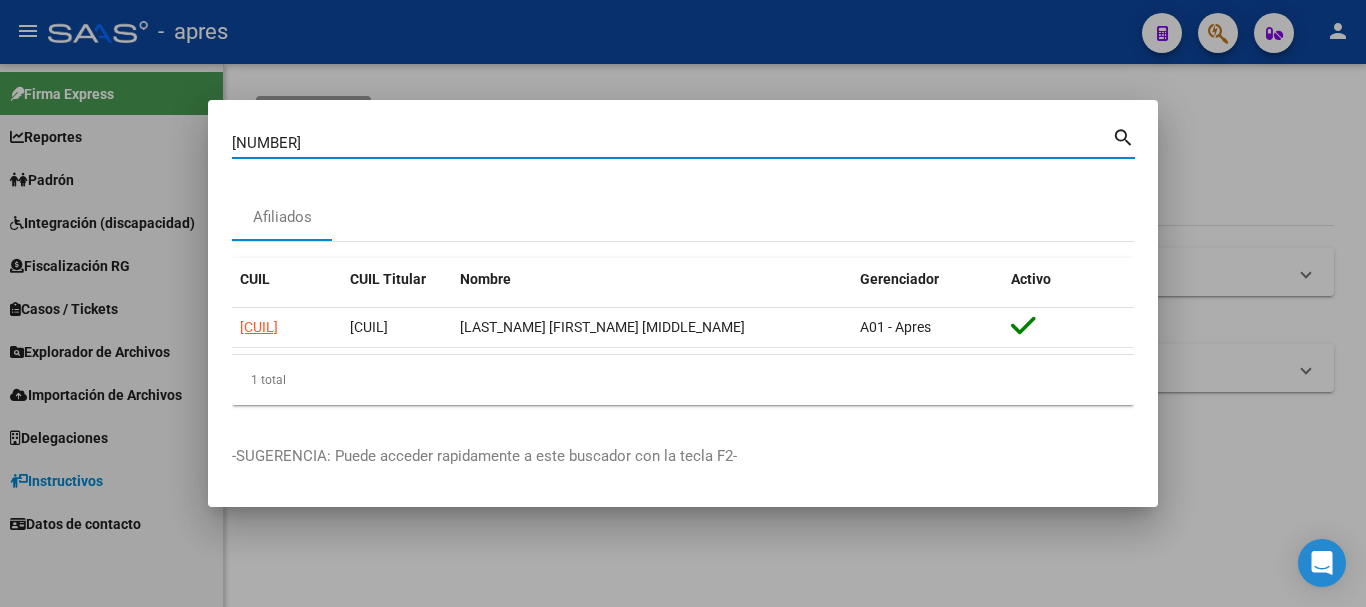 type on "[NUMBER]" 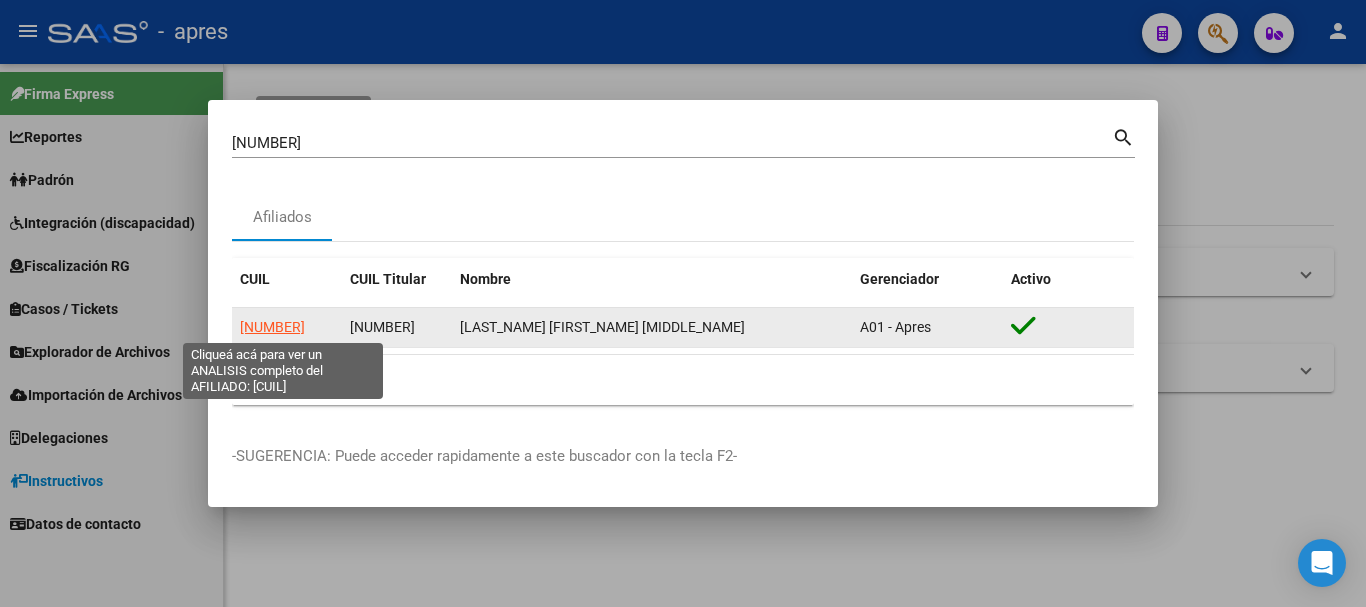 click on "[NUMBER]" 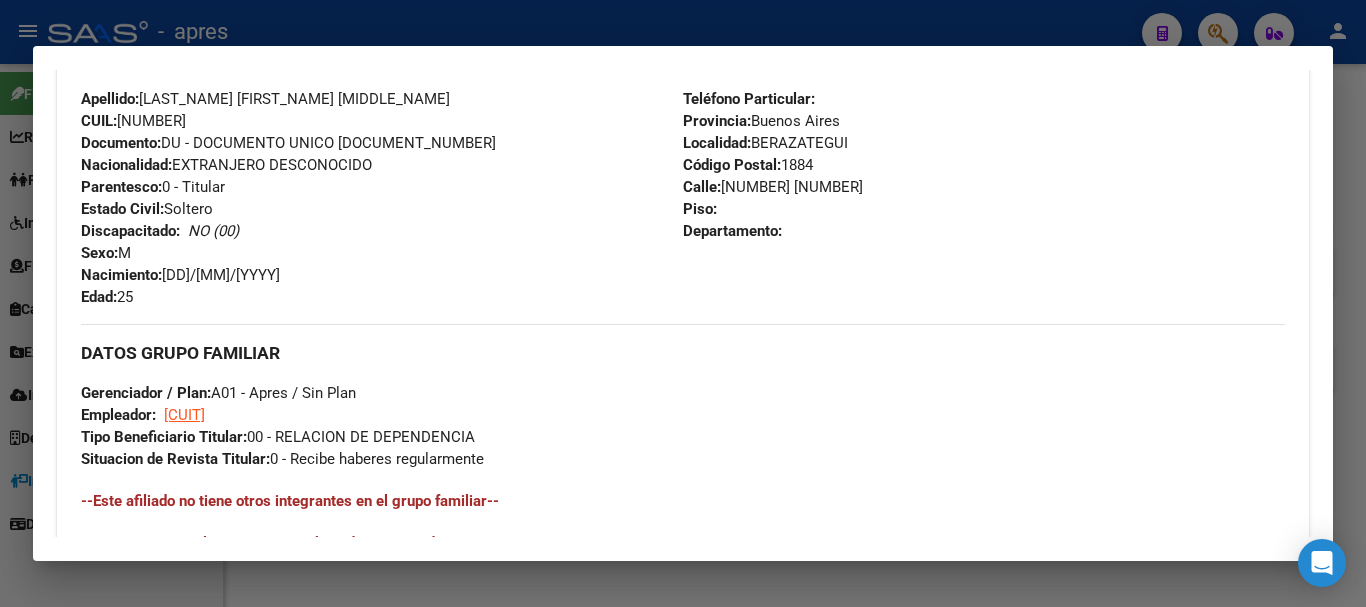 scroll, scrollTop: 1034, scrollLeft: 0, axis: vertical 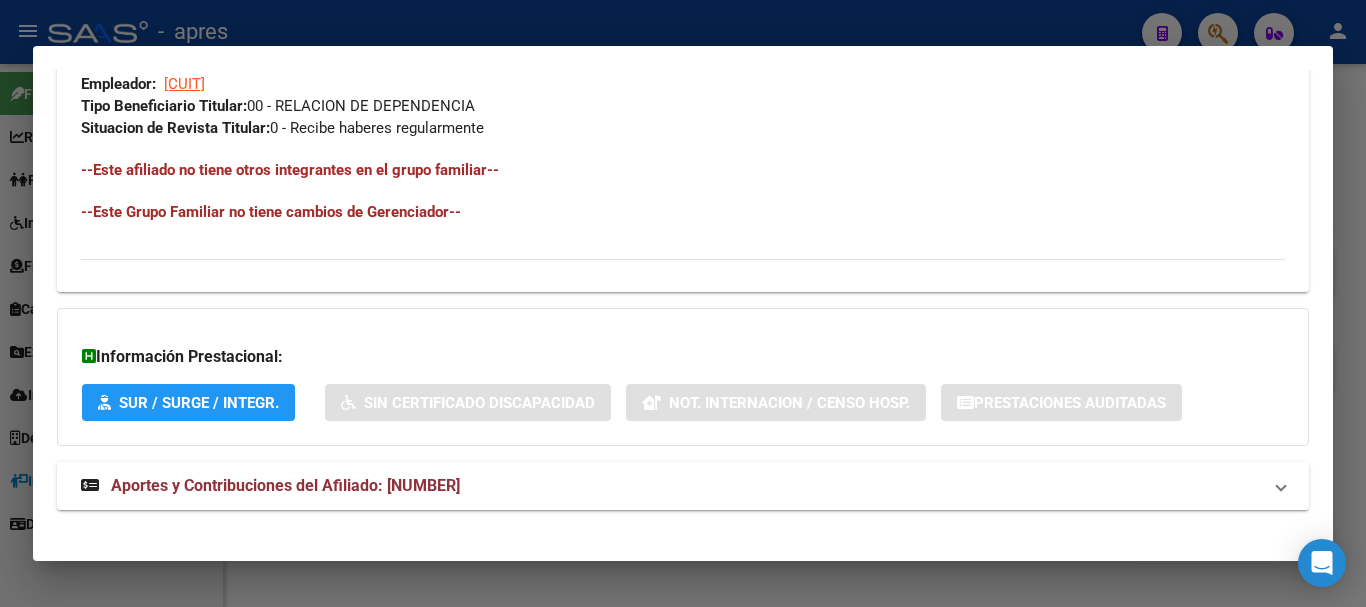 click on "Aportes y Contribuciones del Afiliado: [NUMBER]" at bounding box center [671, 486] 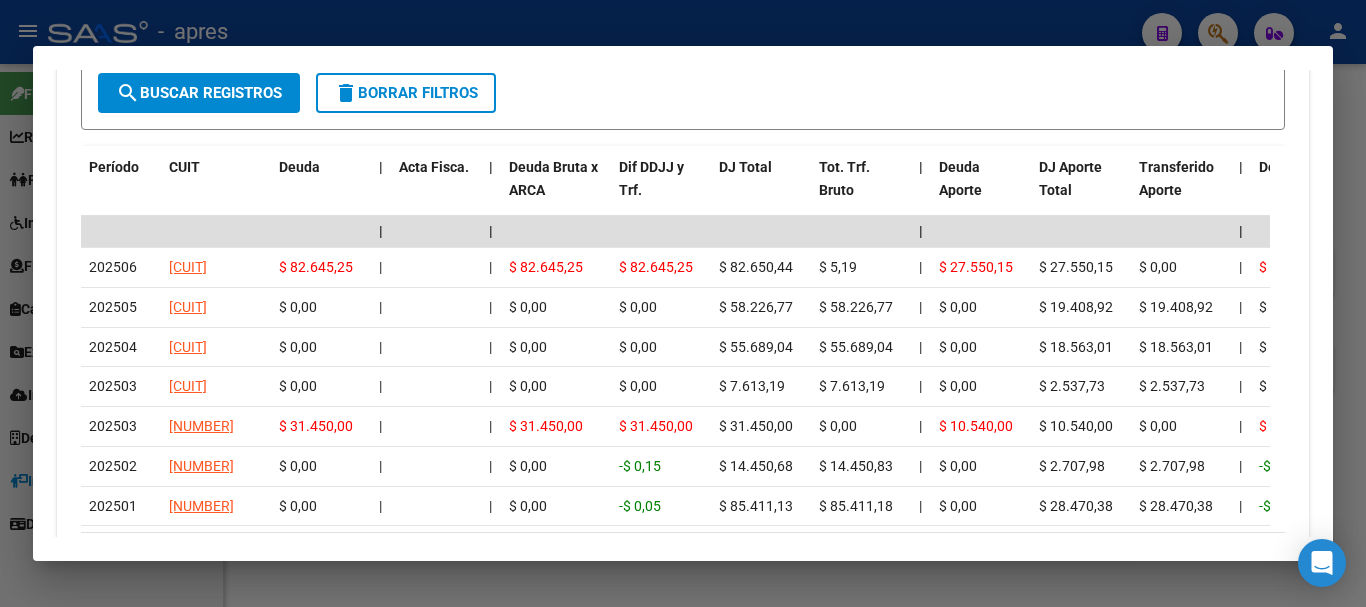 scroll, scrollTop: 1918, scrollLeft: 0, axis: vertical 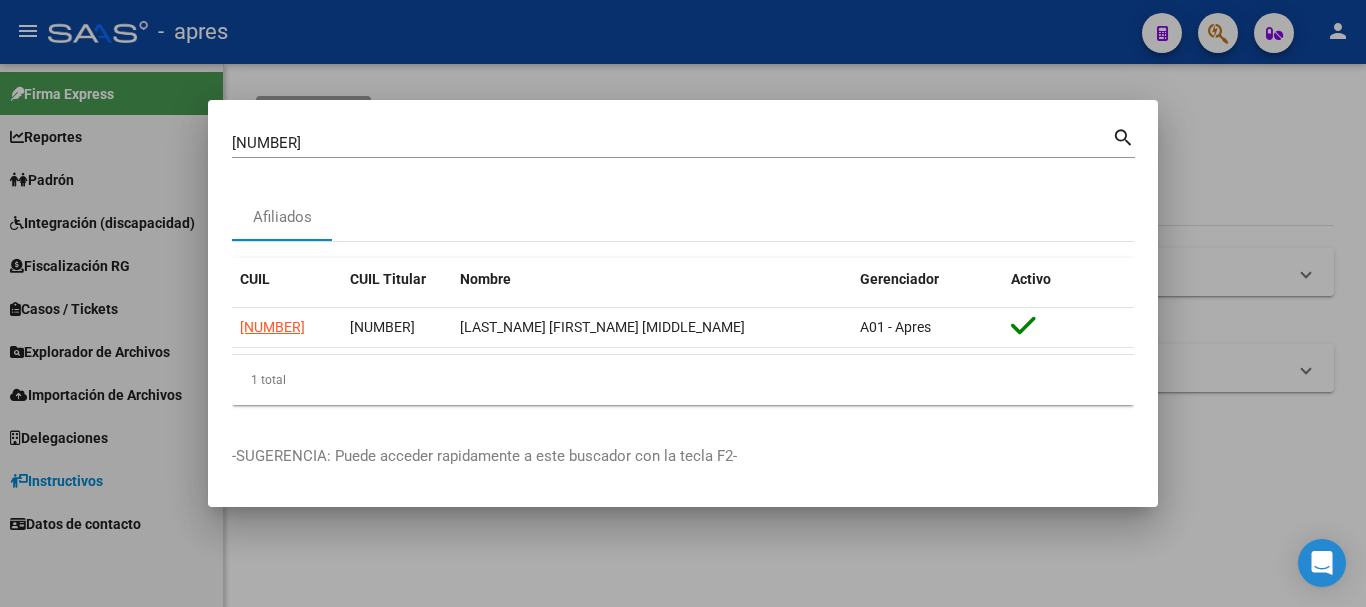 drag, startPoint x: 626, startPoint y: 153, endPoint x: 81, endPoint y: 160, distance: 545.0449 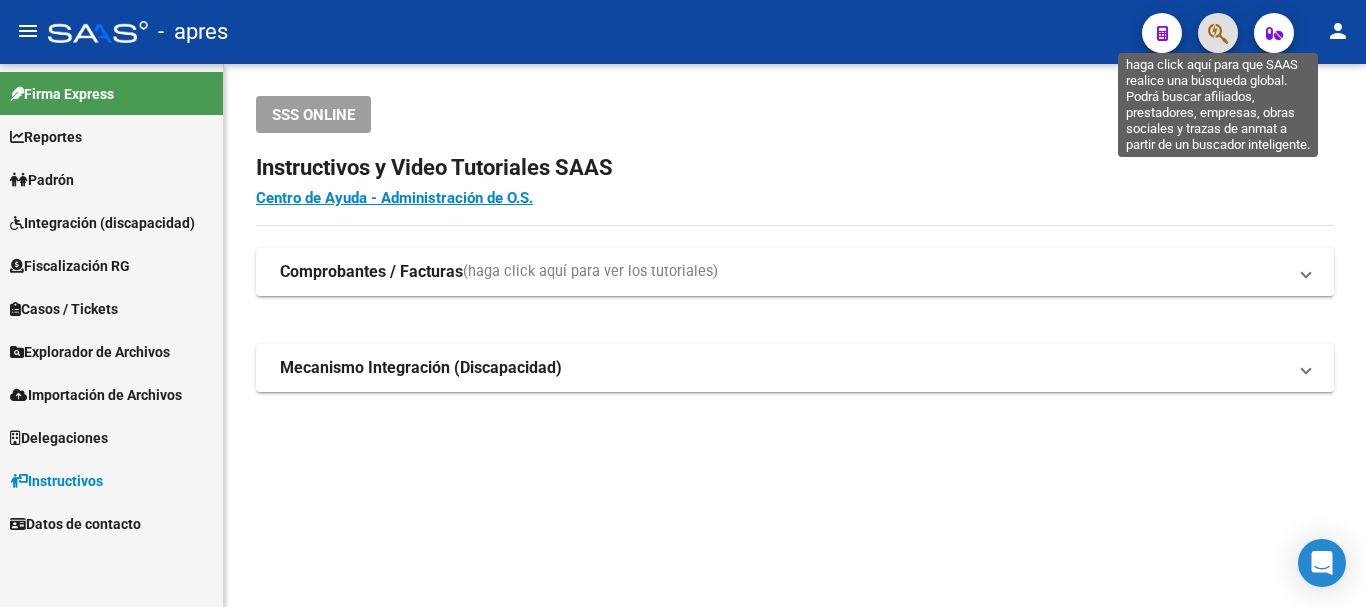 click 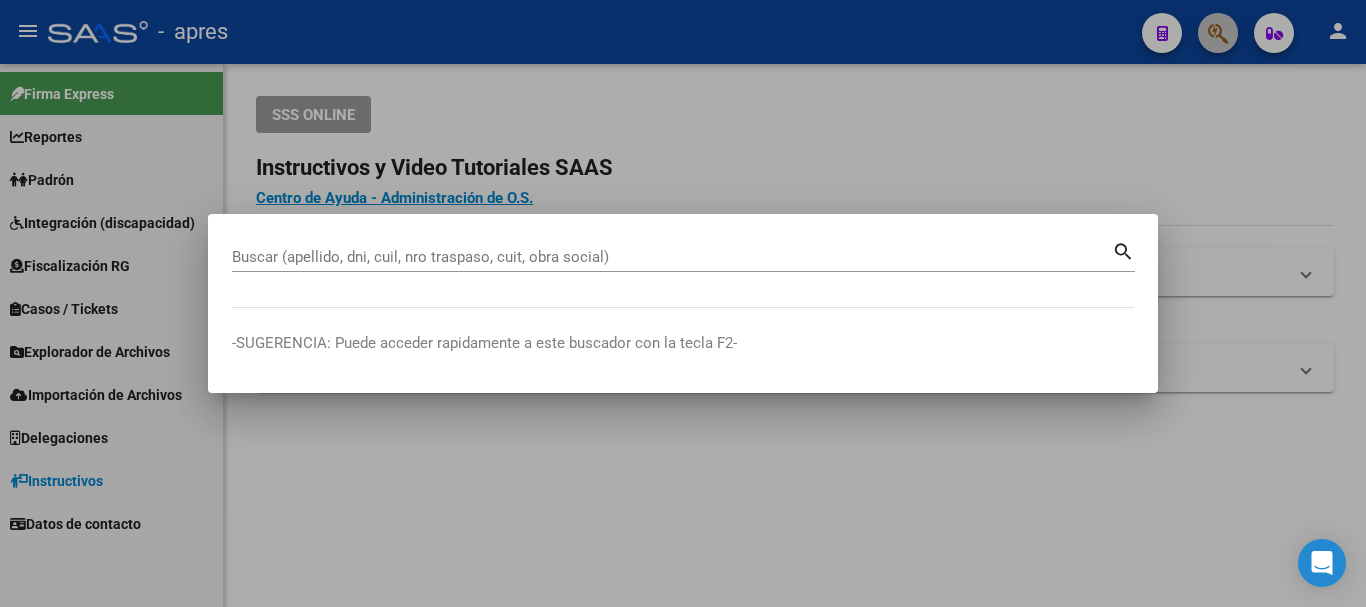 paste on "[NUMBER]" 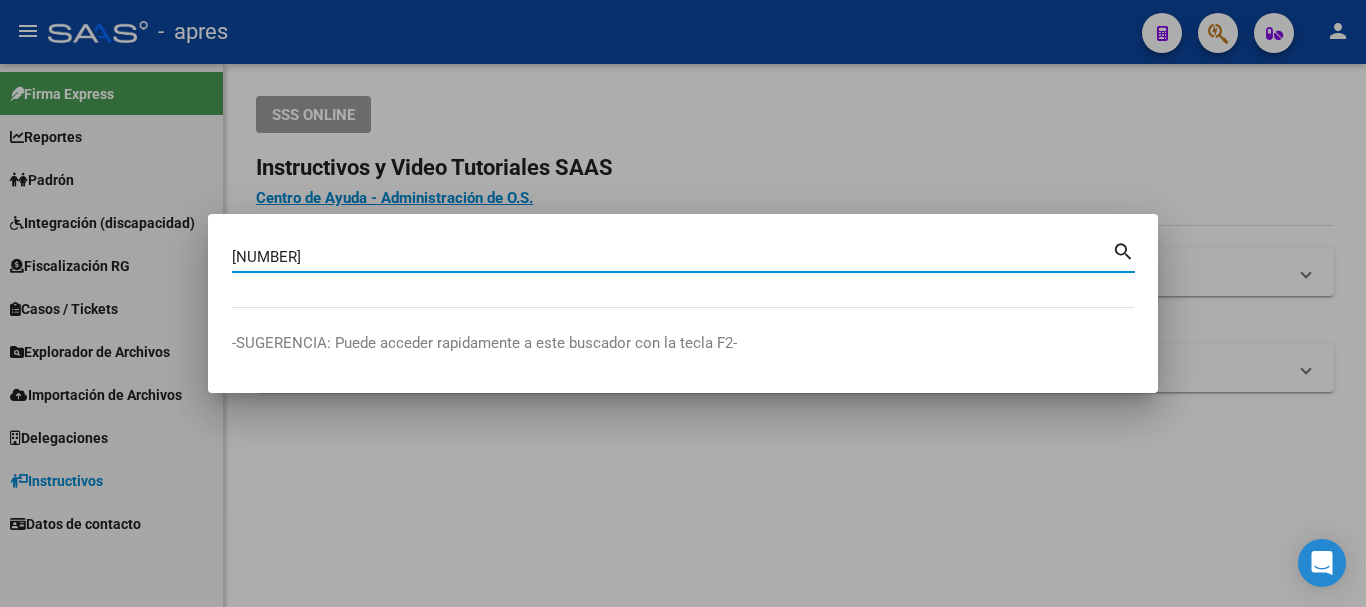 type on "[NUMBER]" 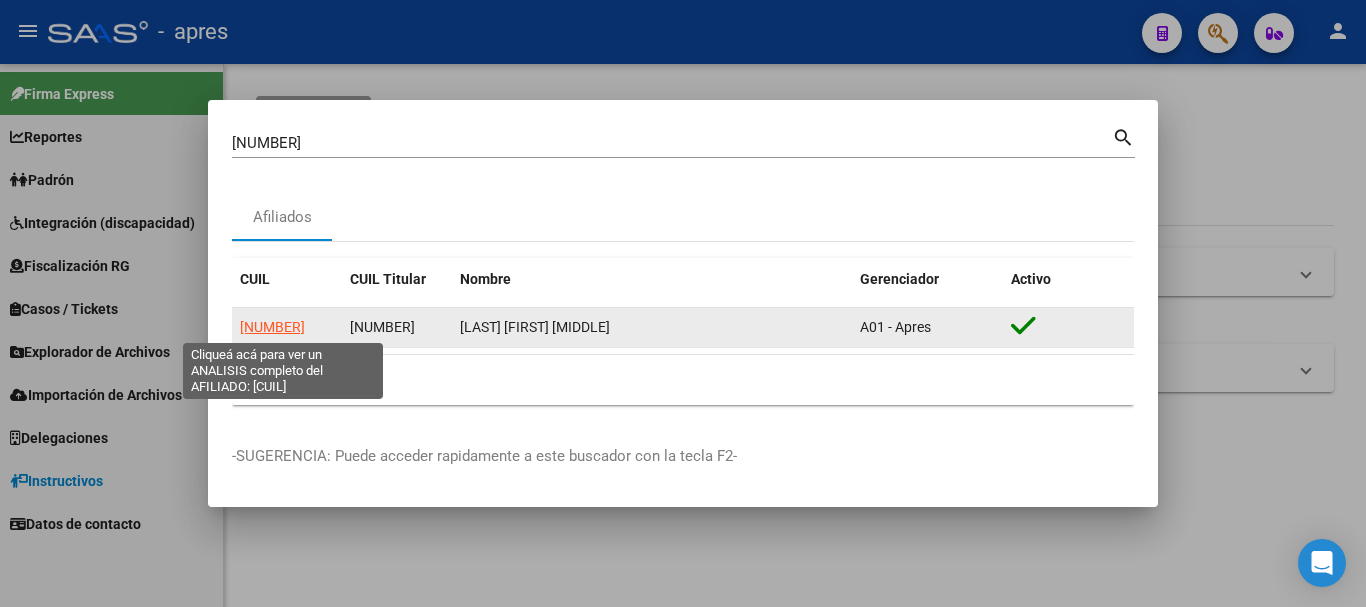 click on "[NUMBER]" 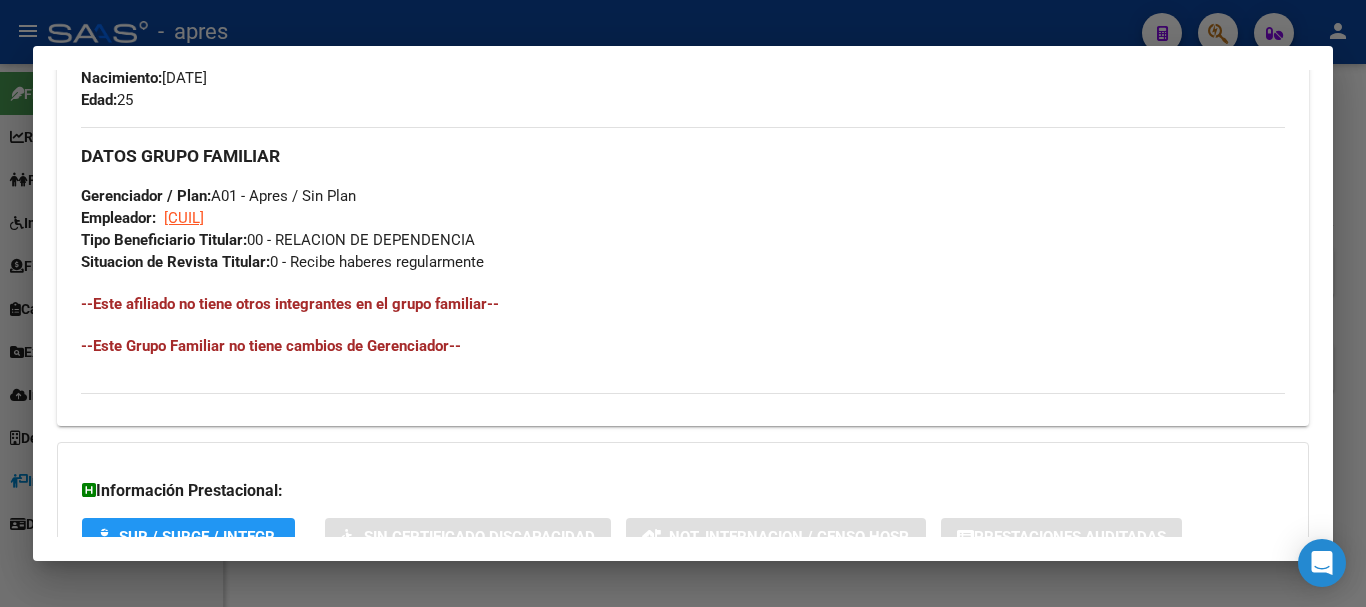 scroll, scrollTop: 1051, scrollLeft: 0, axis: vertical 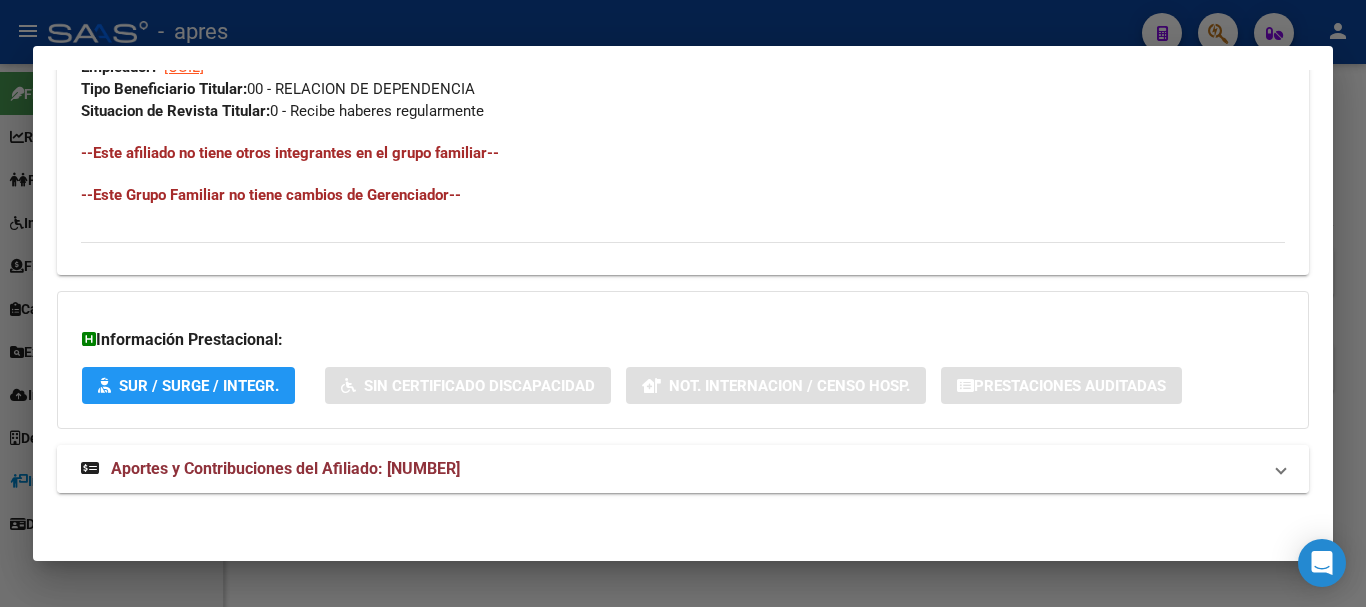 click on "Aportes y Contribuciones del Afiliado: [NUMBER]" at bounding box center [671, 469] 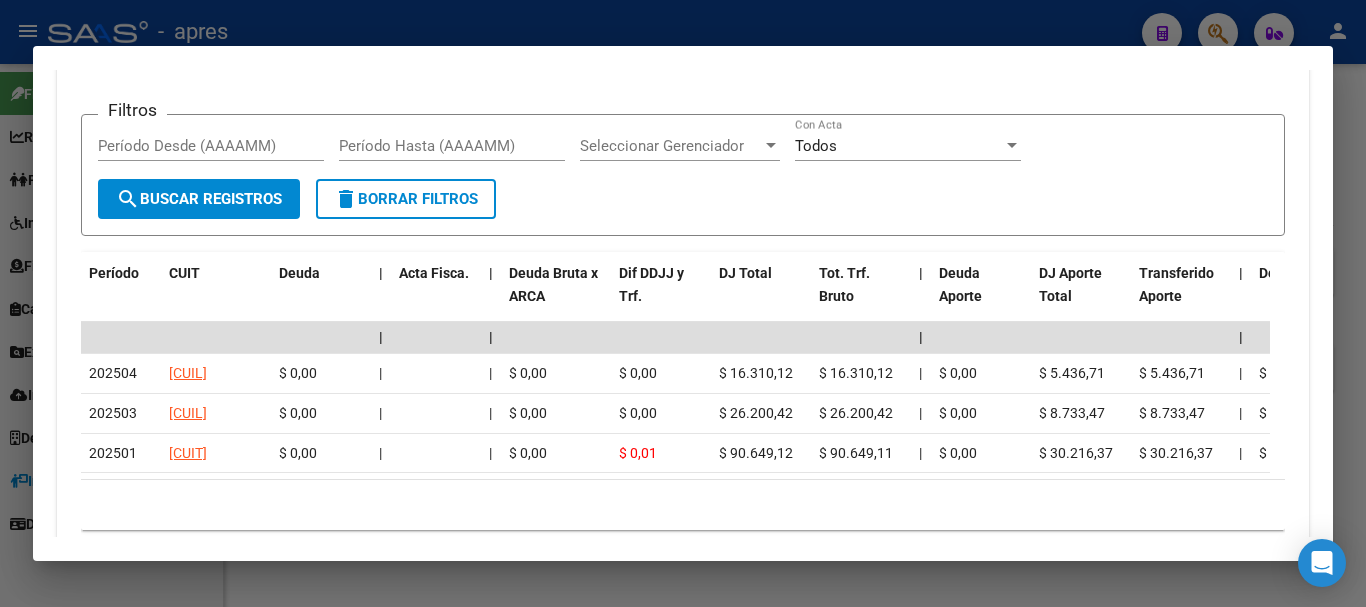 scroll, scrollTop: 1751, scrollLeft: 0, axis: vertical 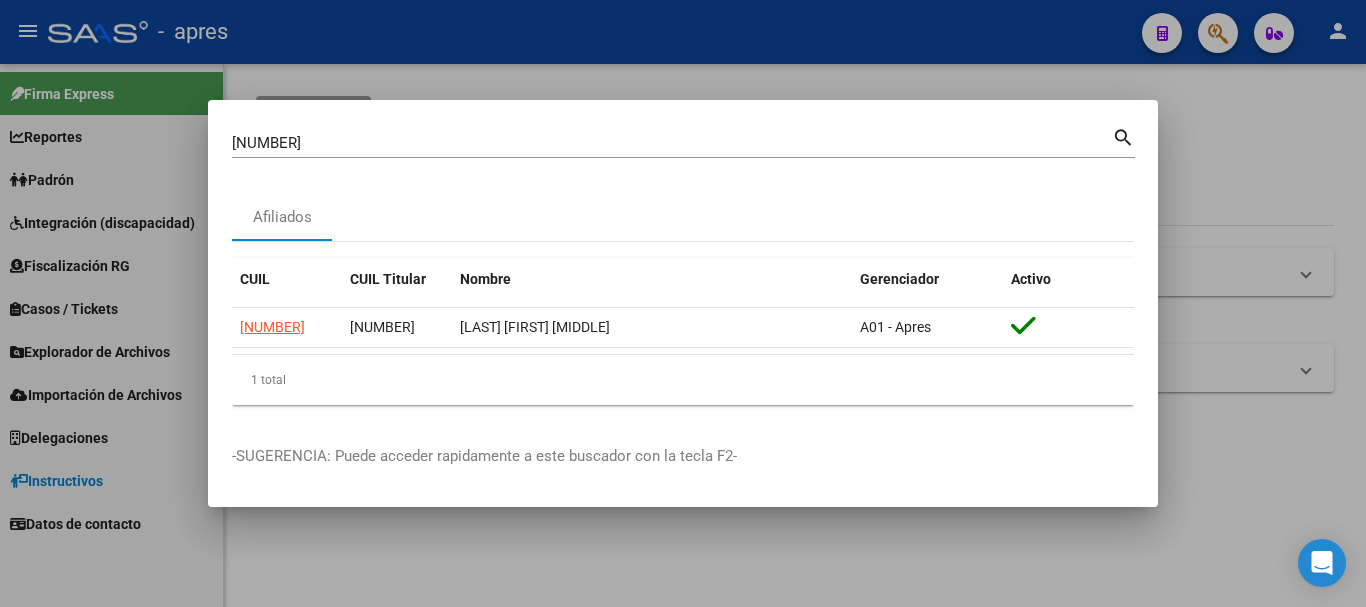 type 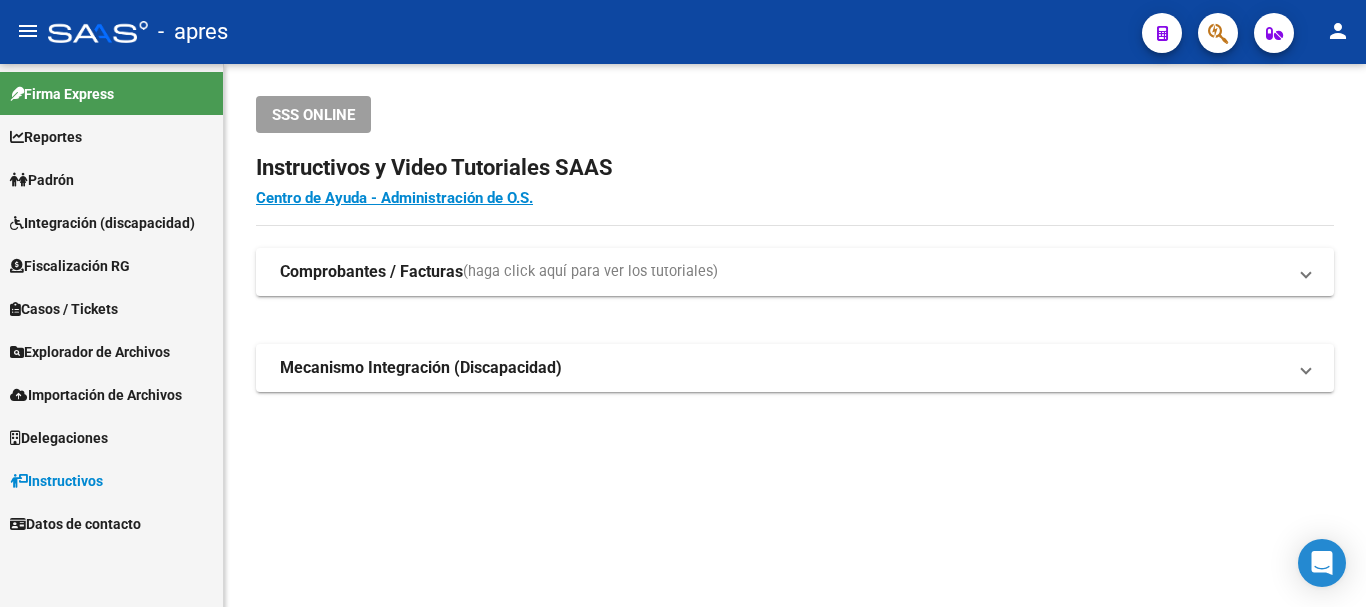 click 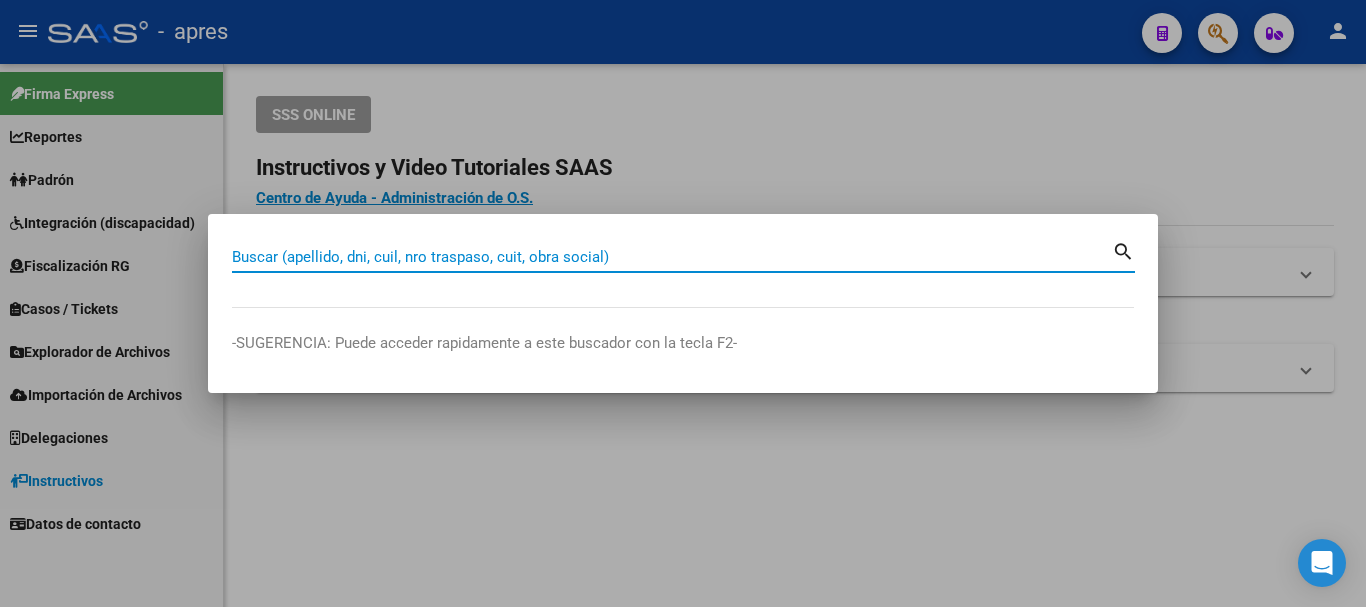 paste on "[CUIL]" 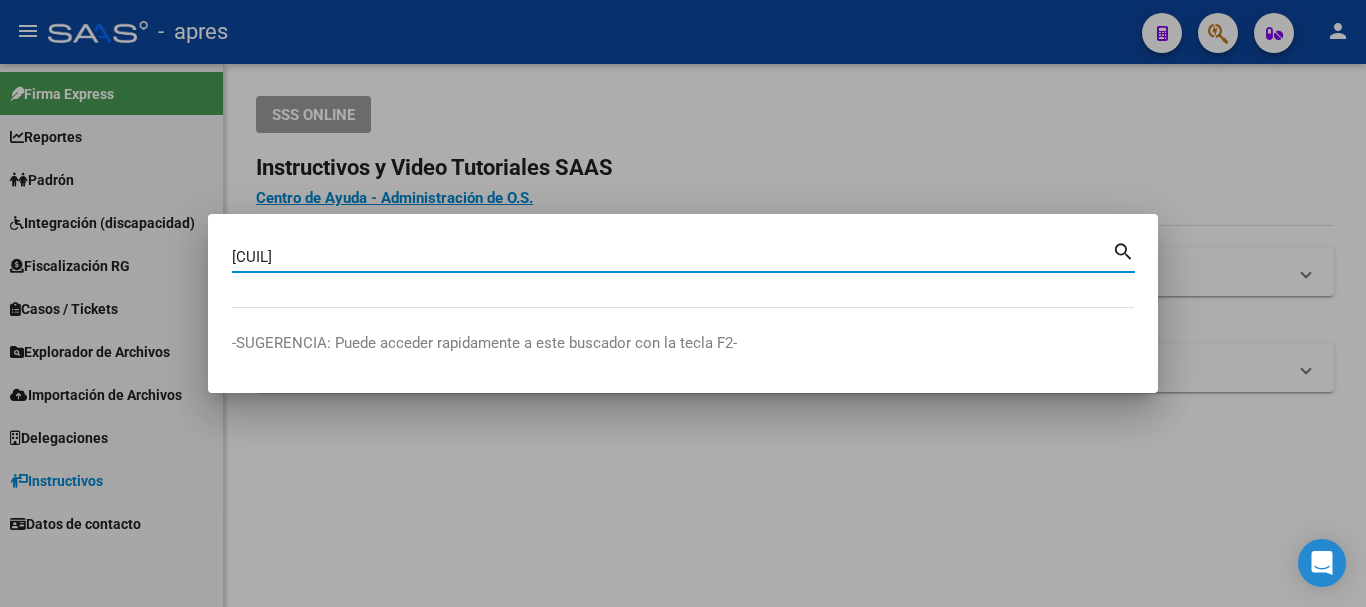 type on "[CUIL]" 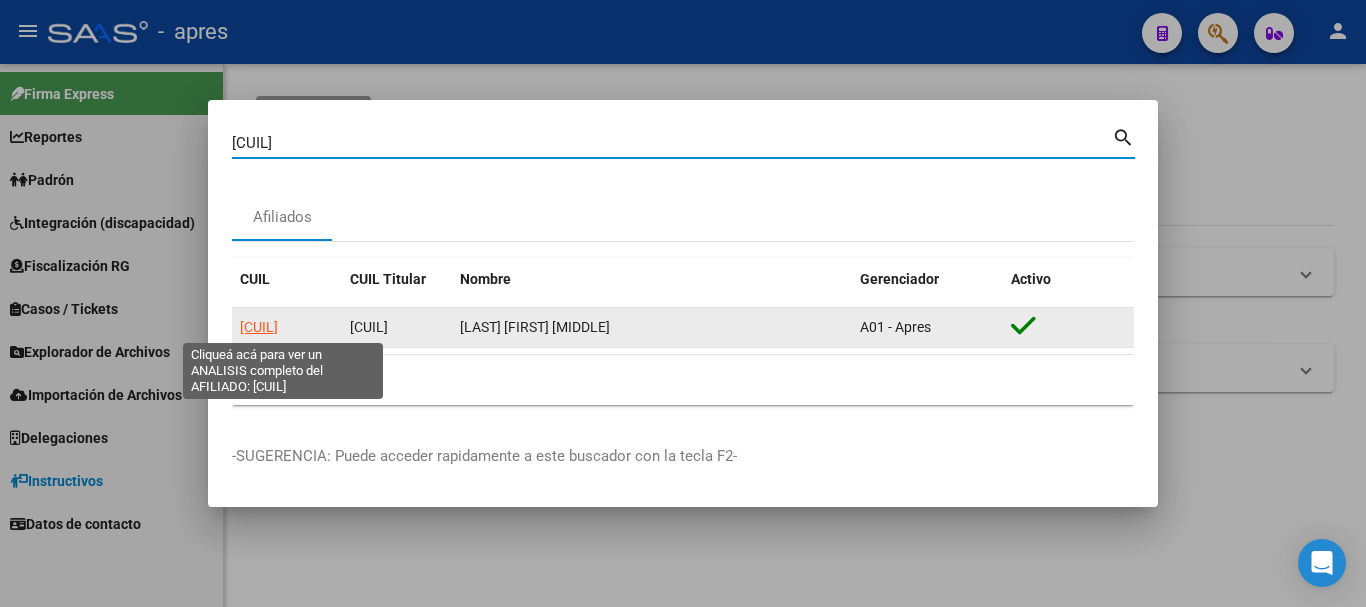 click on "[CUIL]" 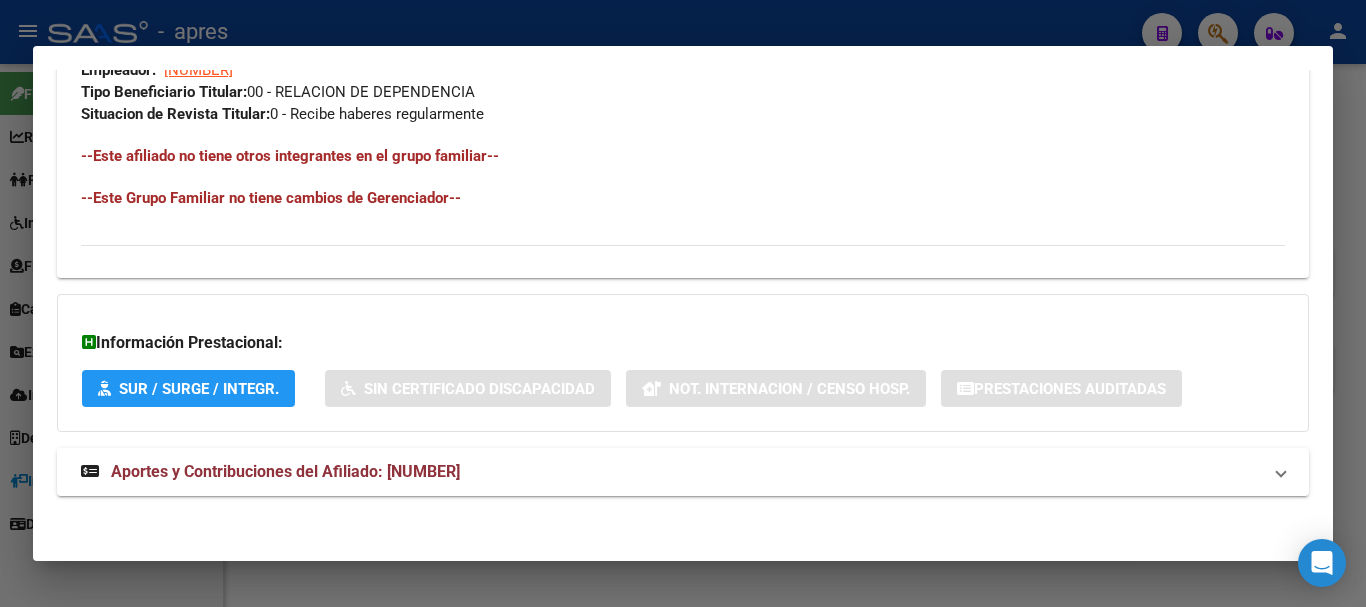 scroll, scrollTop: 1051, scrollLeft: 0, axis: vertical 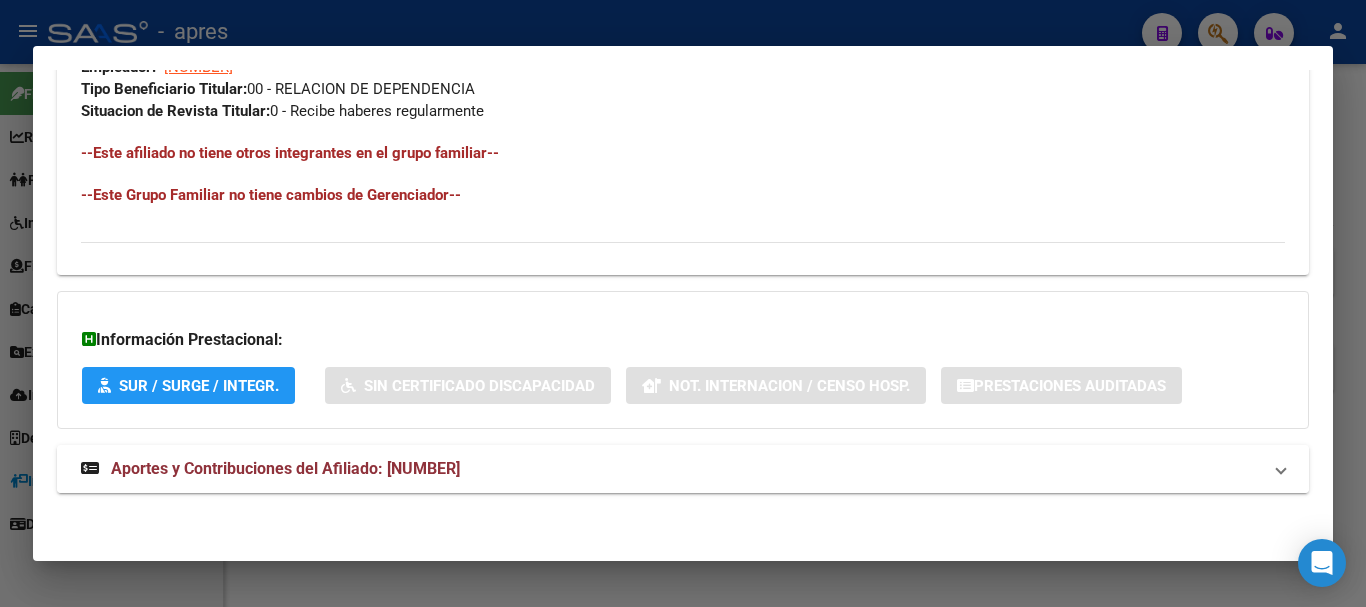 click on "Aportes y Contribuciones del Afiliado: [NUMBER]" at bounding box center (683, 469) 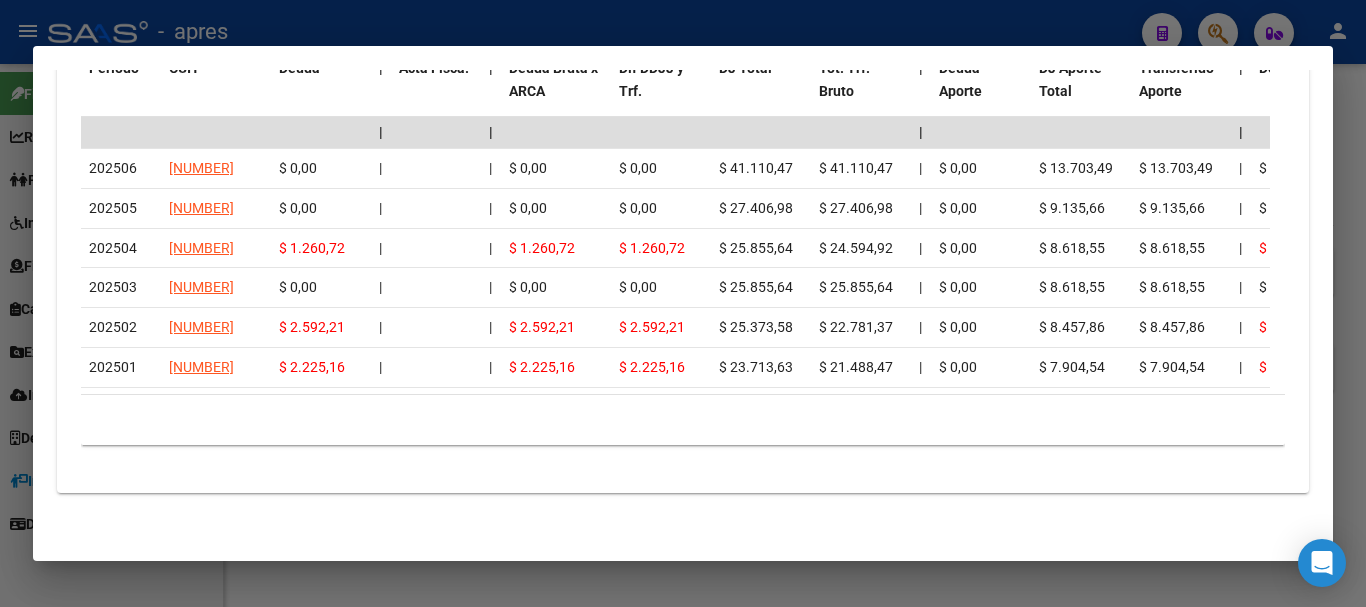 scroll, scrollTop: 1877, scrollLeft: 0, axis: vertical 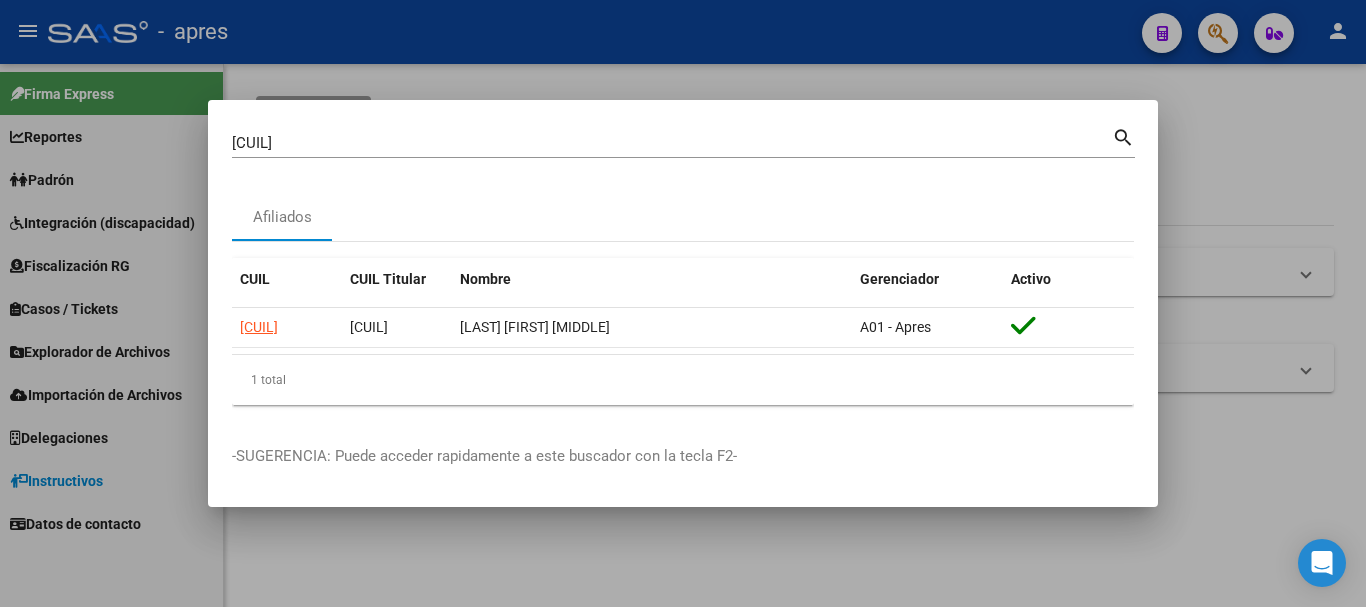 click on "[CUIL] Buscar (apellido, dni, cuil, nro traspaso, cuit, obra social) search" at bounding box center [683, 150] 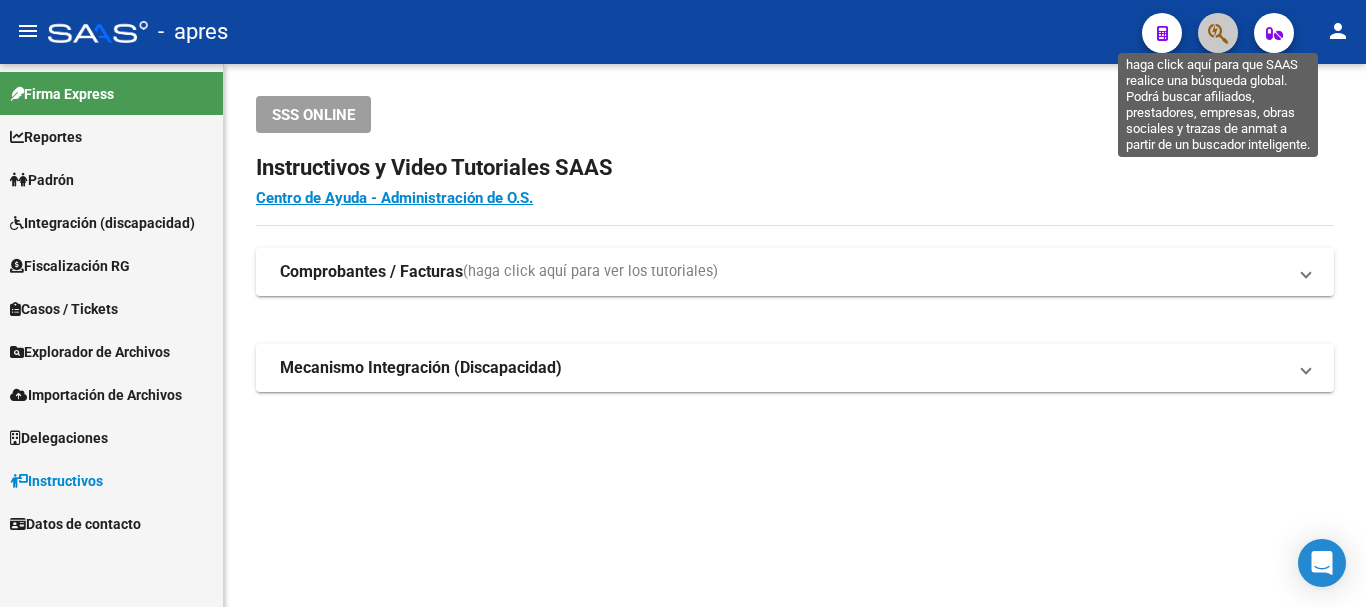 click 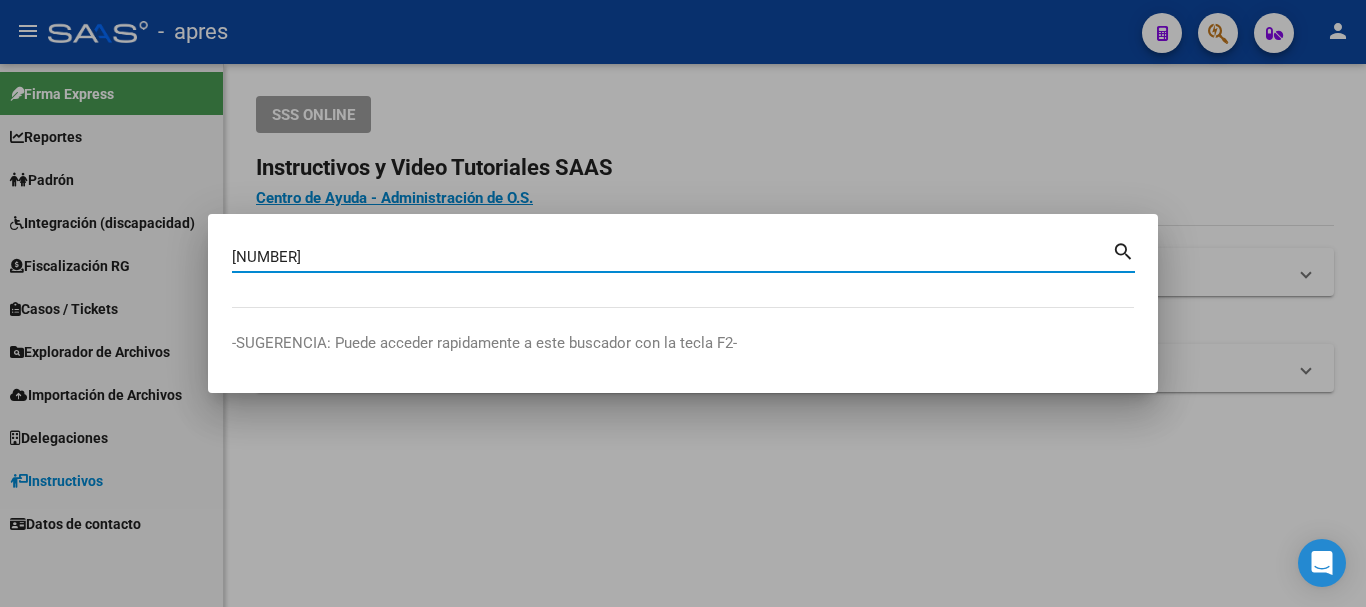 type on "[NUMBER]" 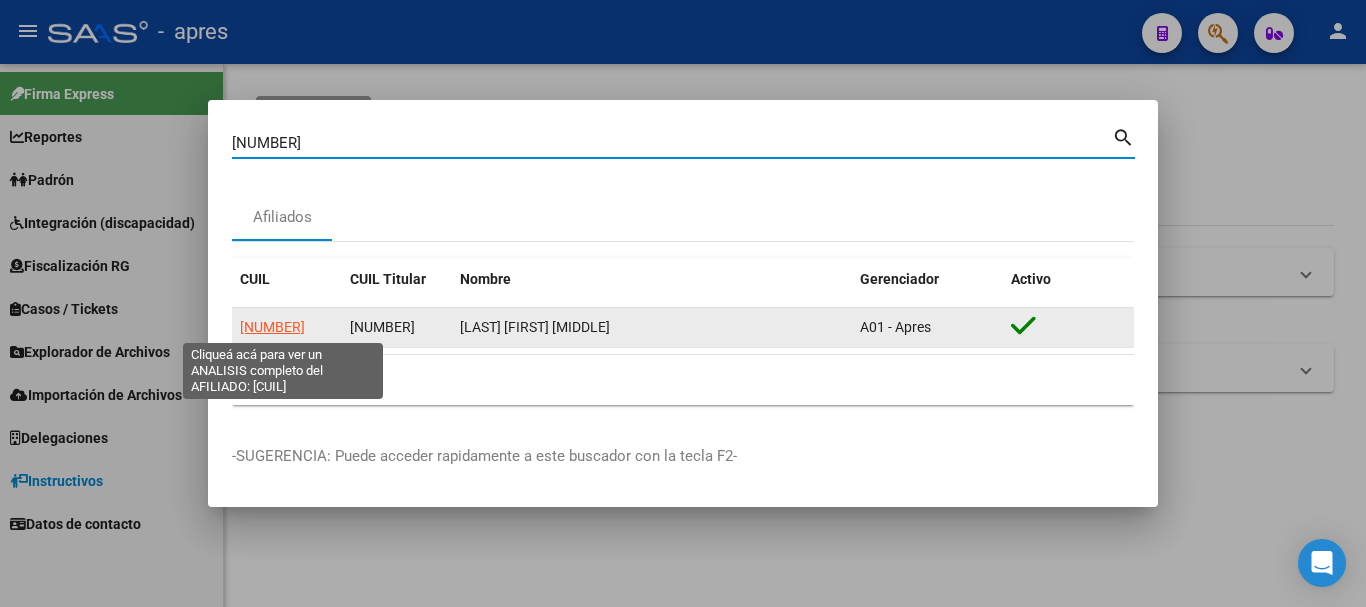 click on "[NUMBER]" 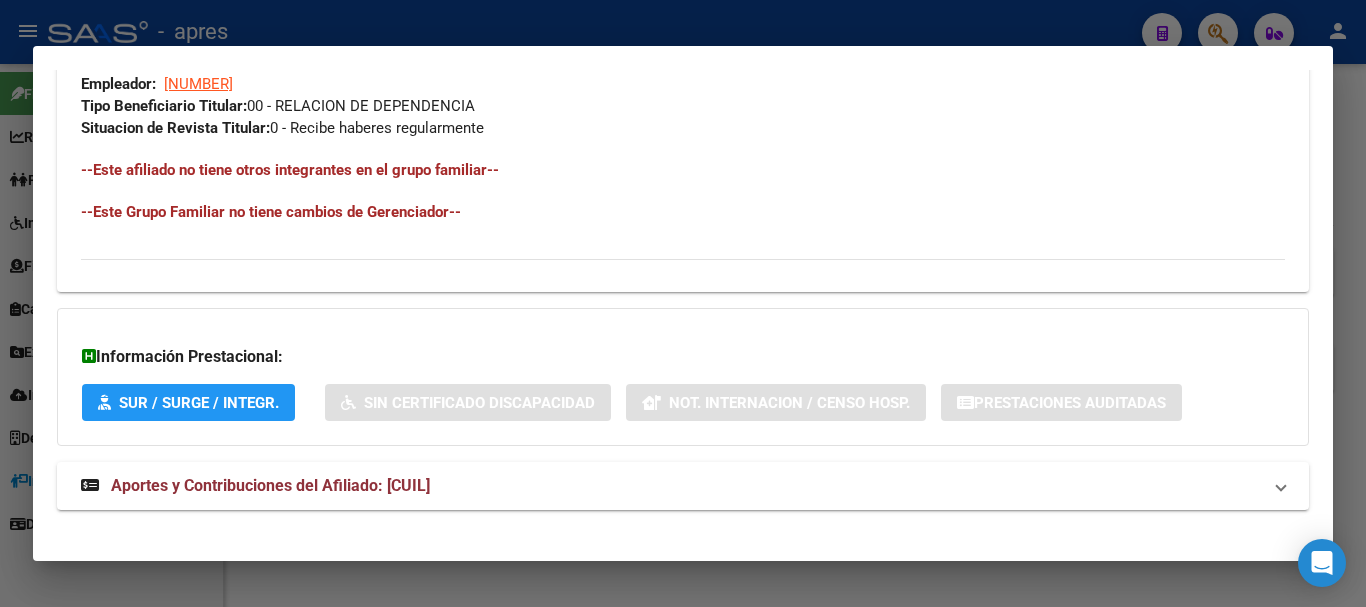 scroll, scrollTop: 1051, scrollLeft: 0, axis: vertical 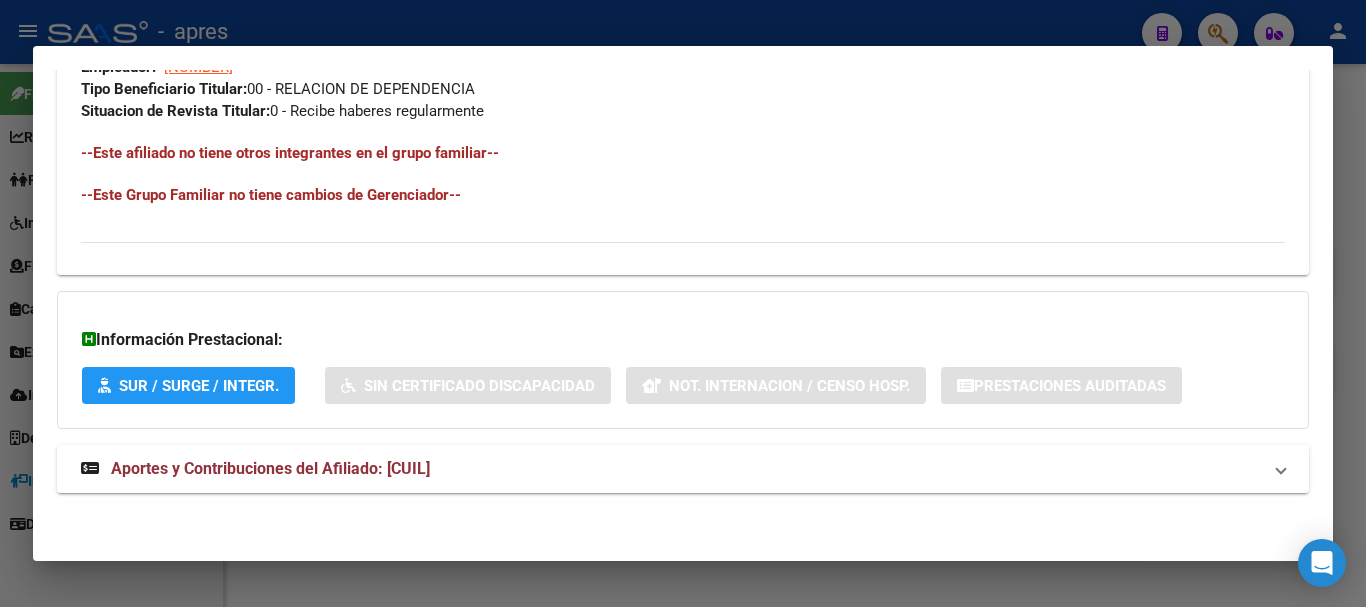 click on "Aportes y Contribuciones del Afiliado: [CUIL]" at bounding box center [683, 469] 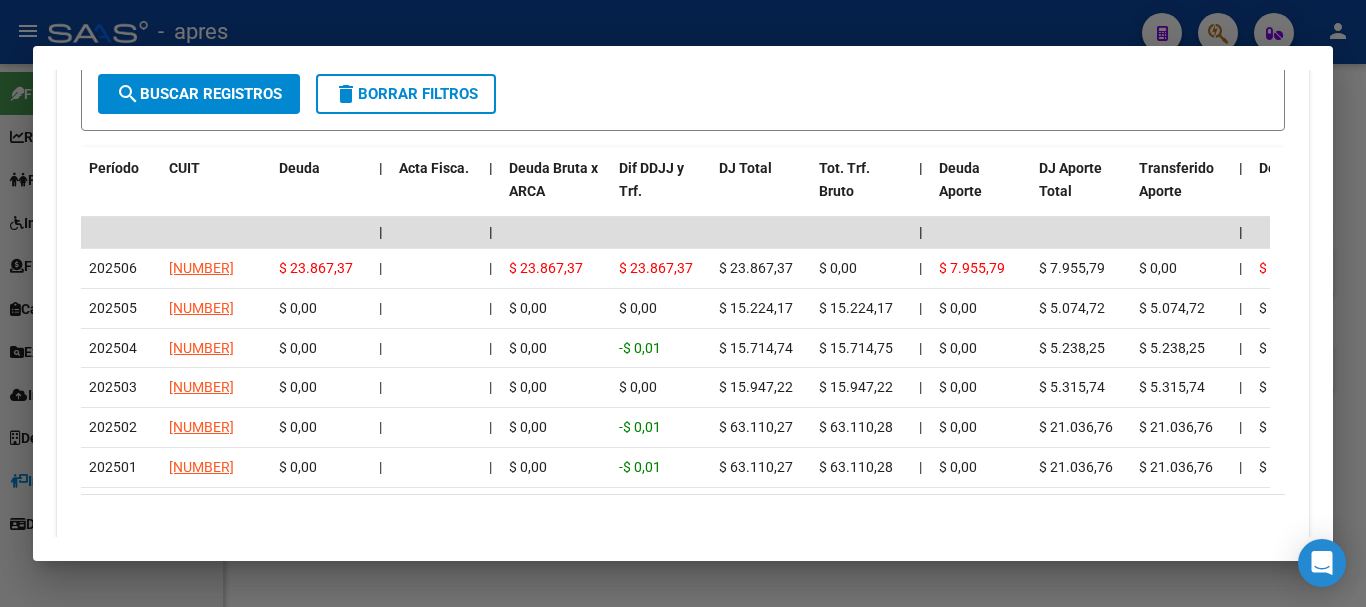 scroll, scrollTop: 1817, scrollLeft: 0, axis: vertical 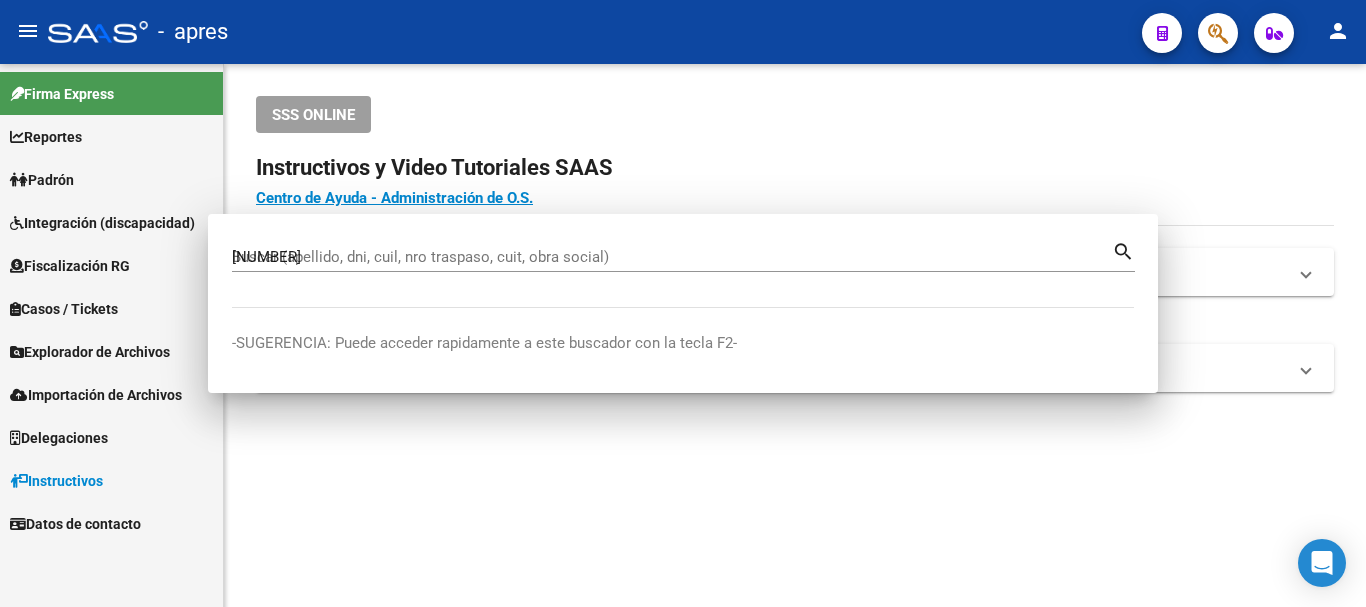 type 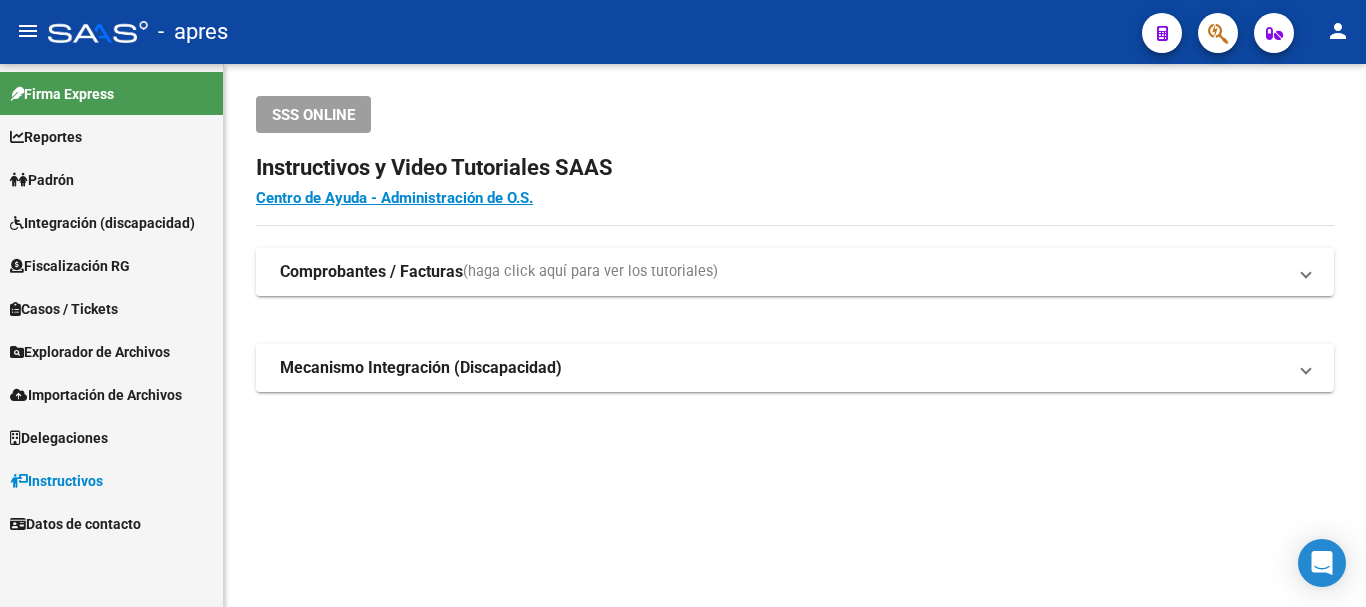 click 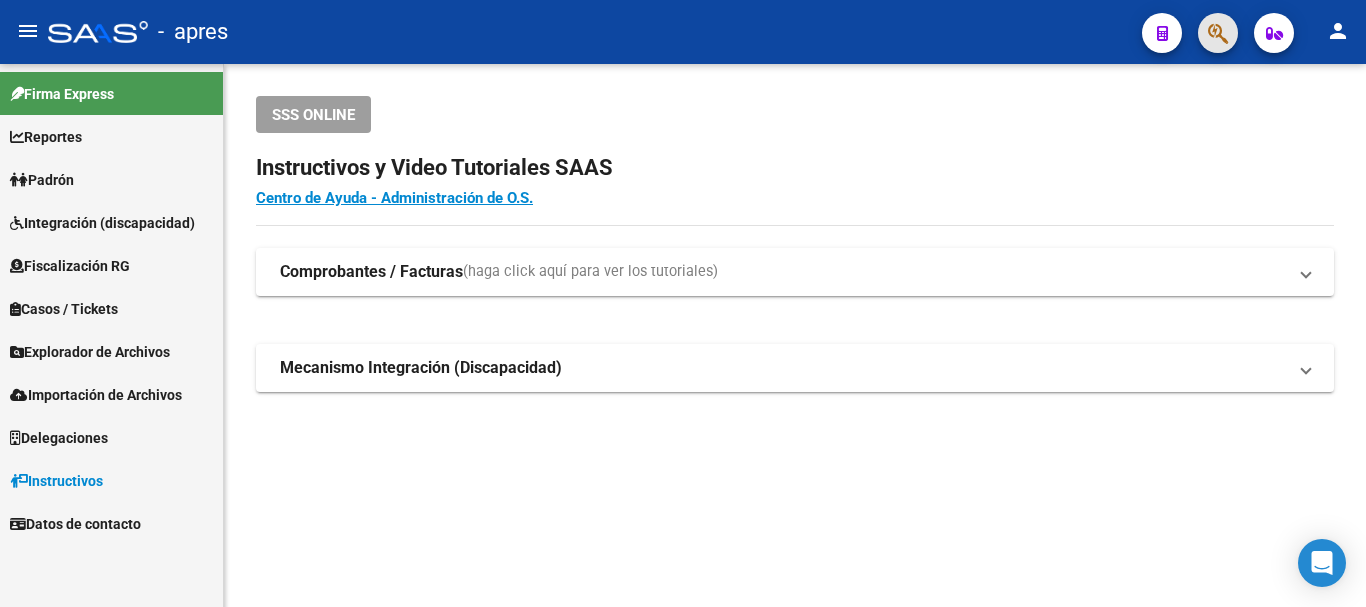 click 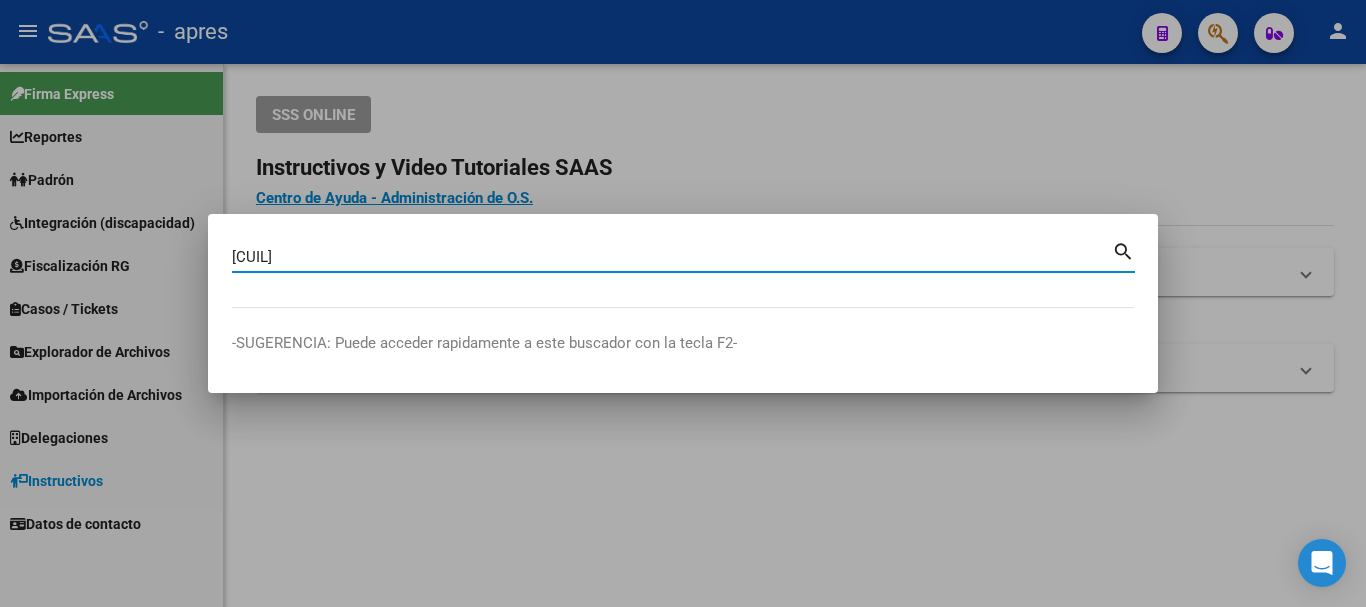 type on "[CUIL]" 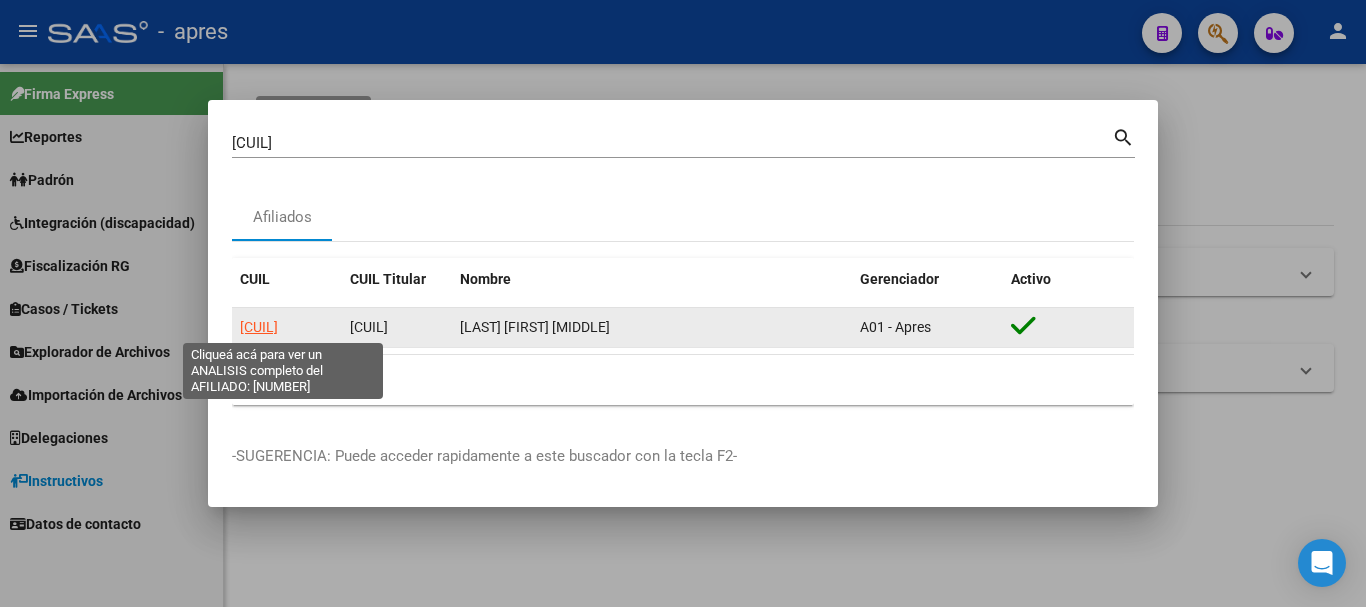 click on "[CUIL]" 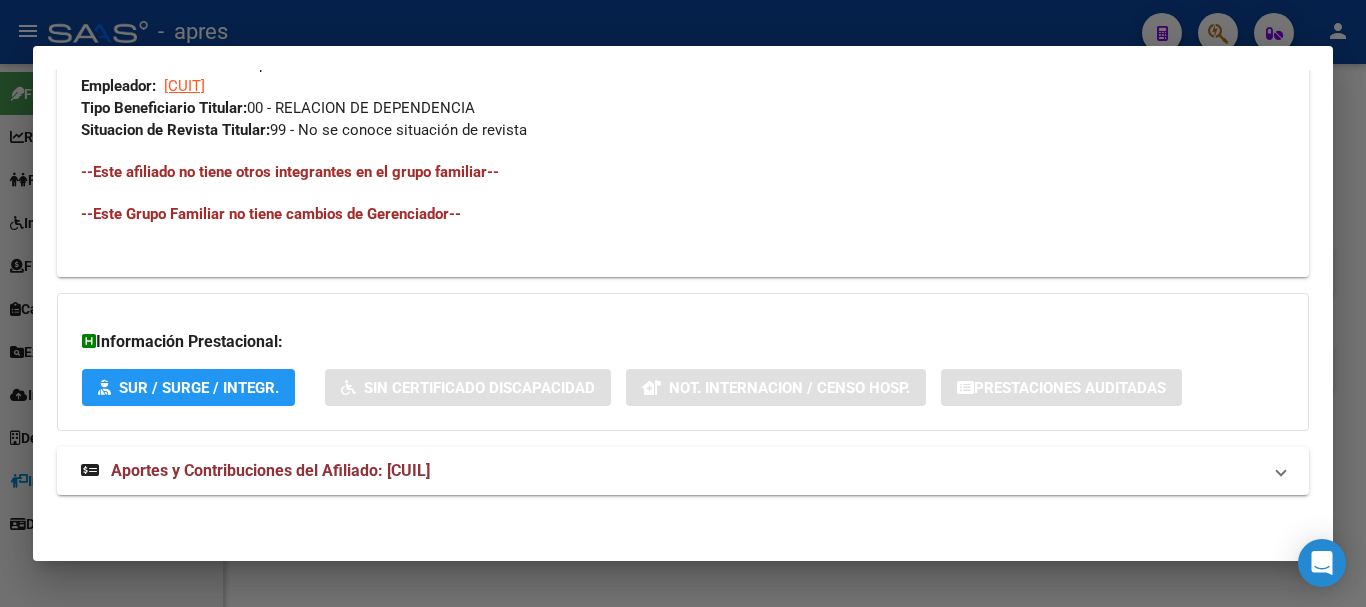 scroll, scrollTop: 1035, scrollLeft: 0, axis: vertical 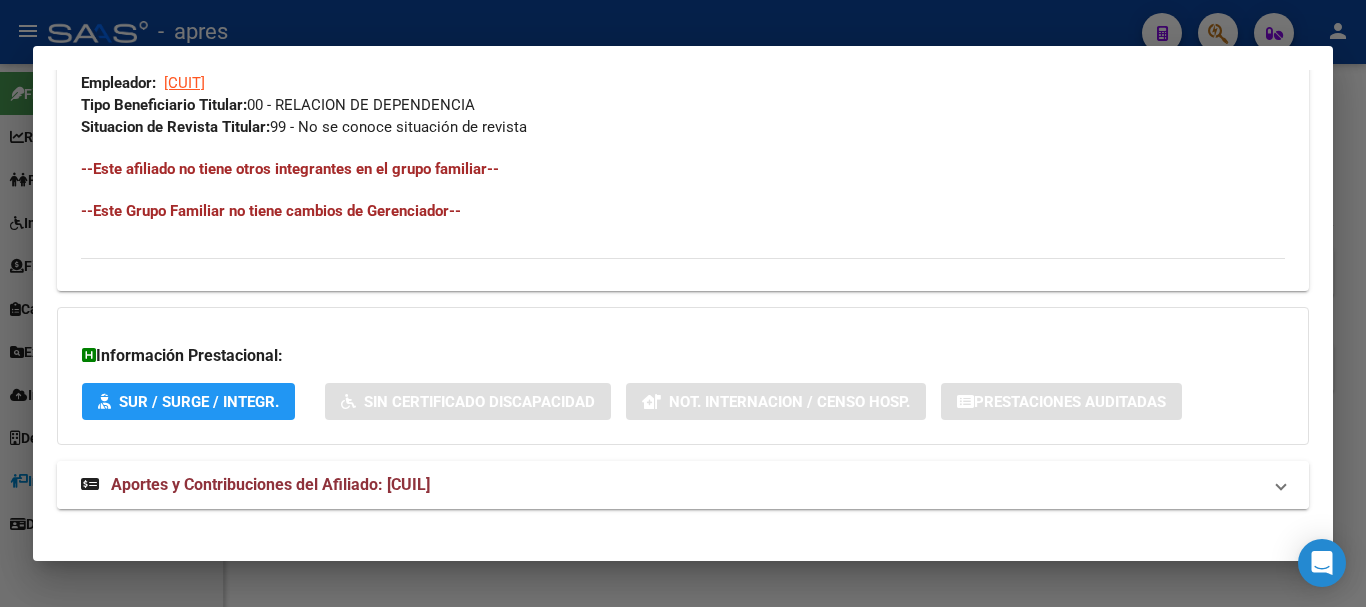 click on "Aportes y Contribuciones del Afiliado: [CUIL]" at bounding box center (683, 485) 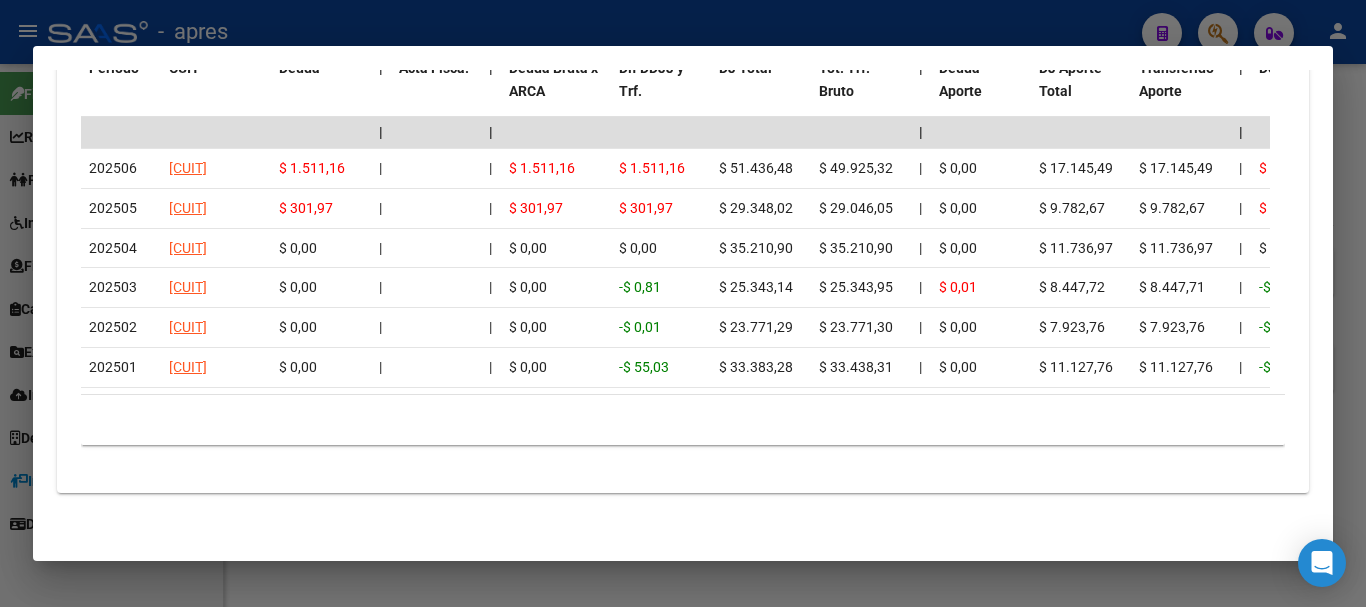 scroll, scrollTop: 1877, scrollLeft: 0, axis: vertical 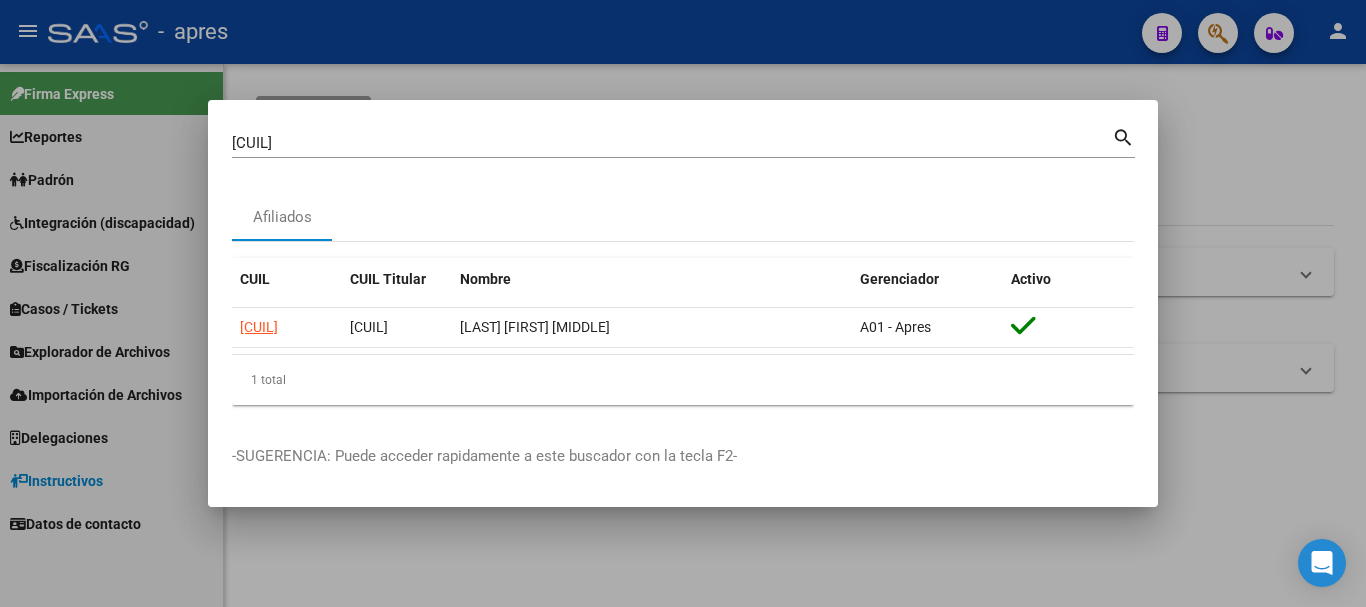 type 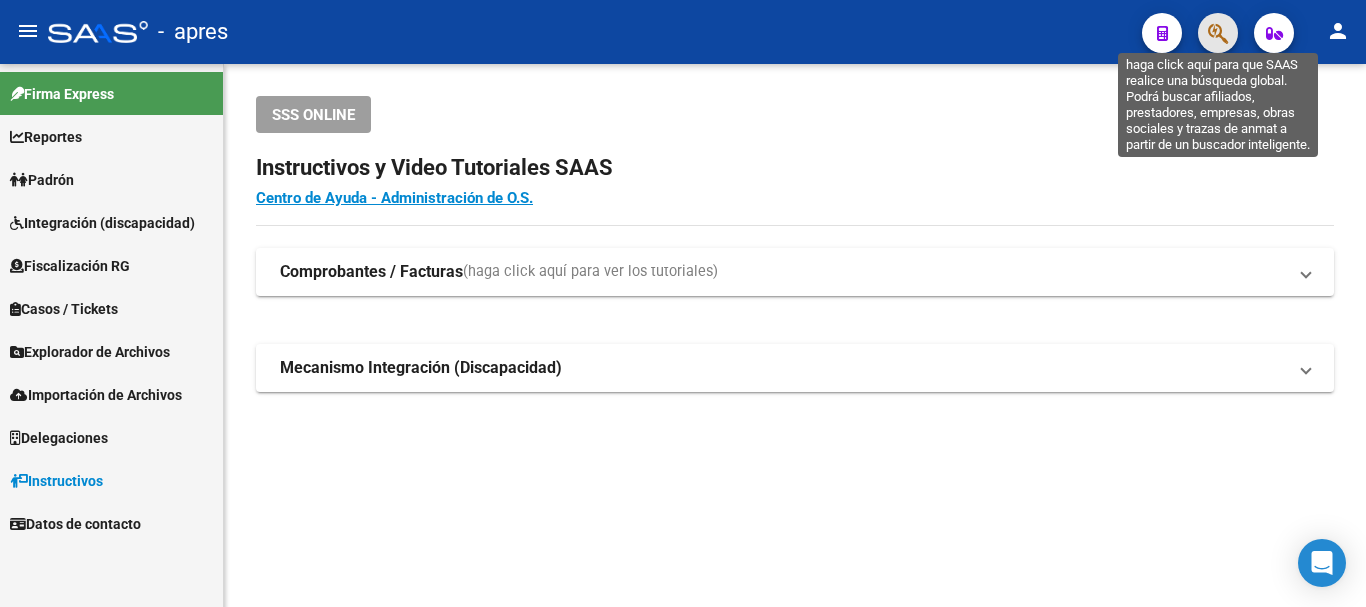 click 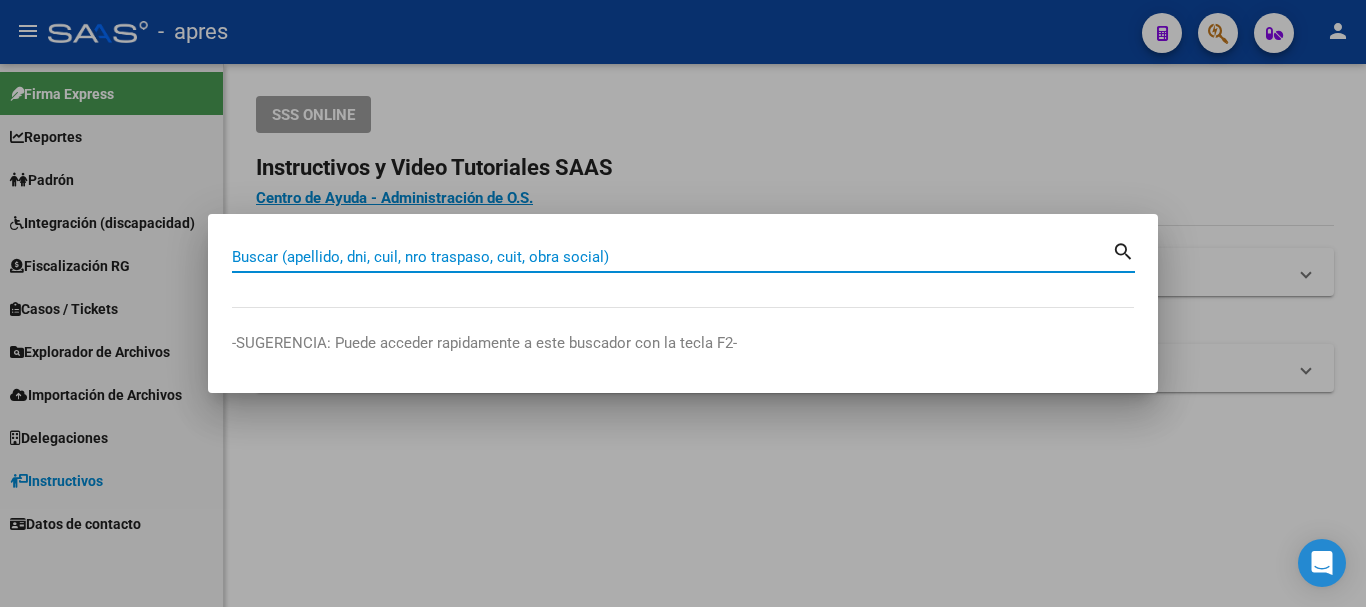 paste on "[NUMBER]" 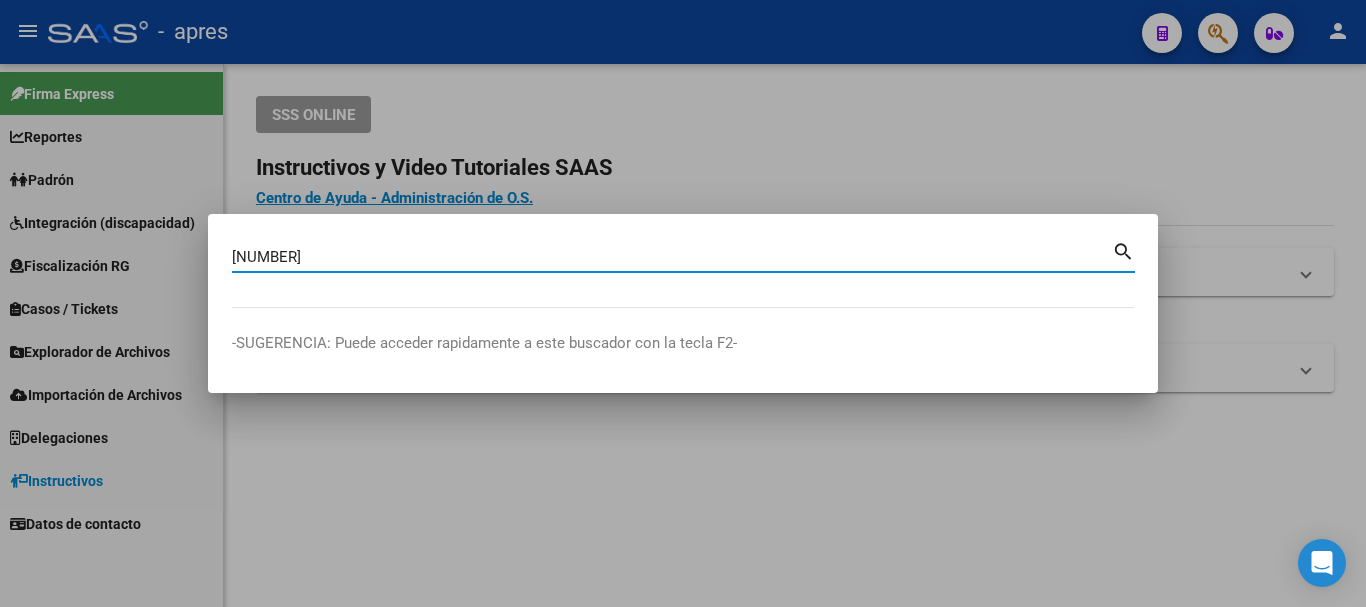 type on "[NUMBER]" 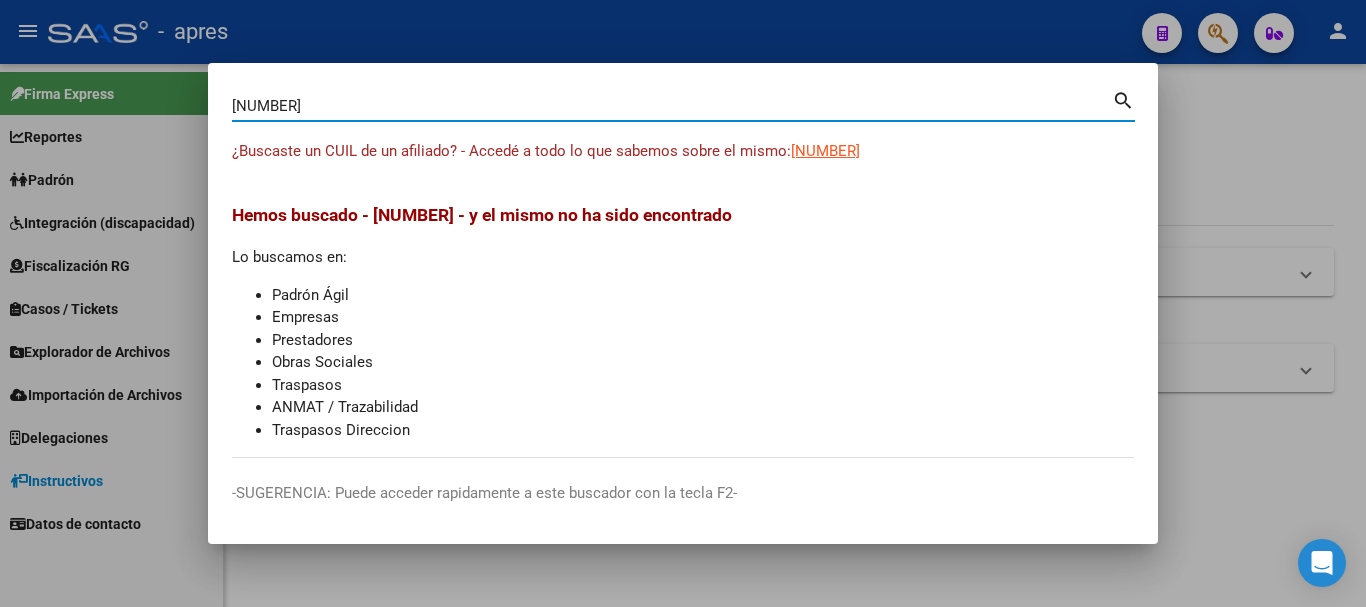 type 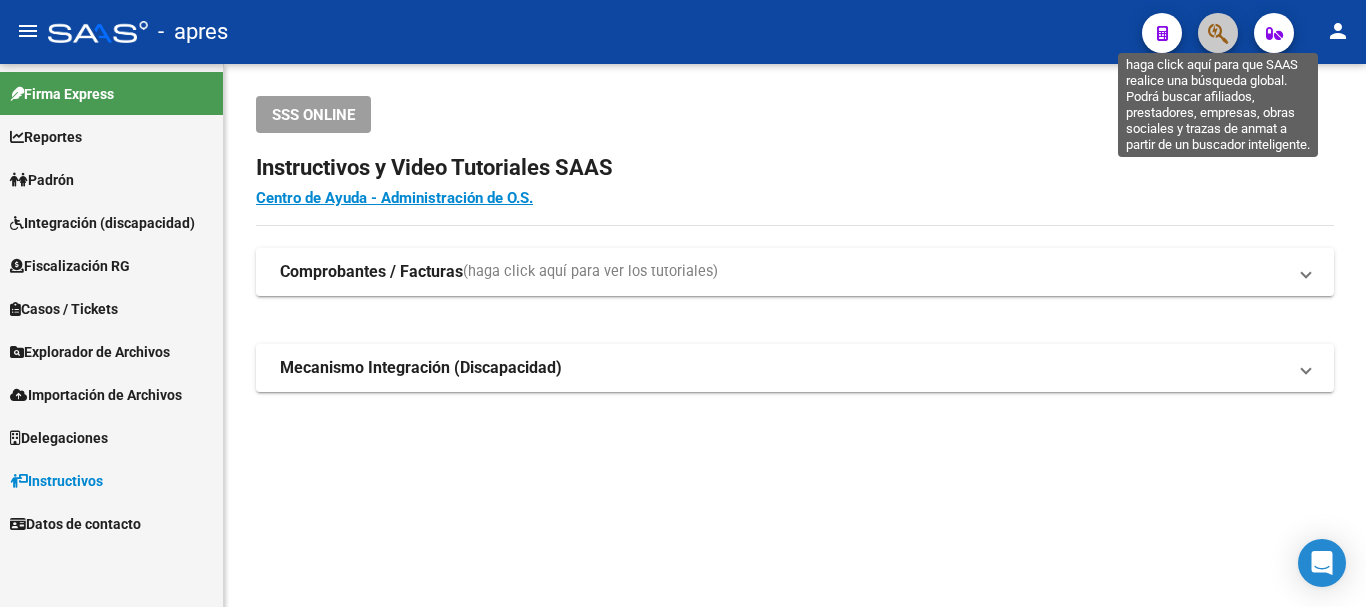 click 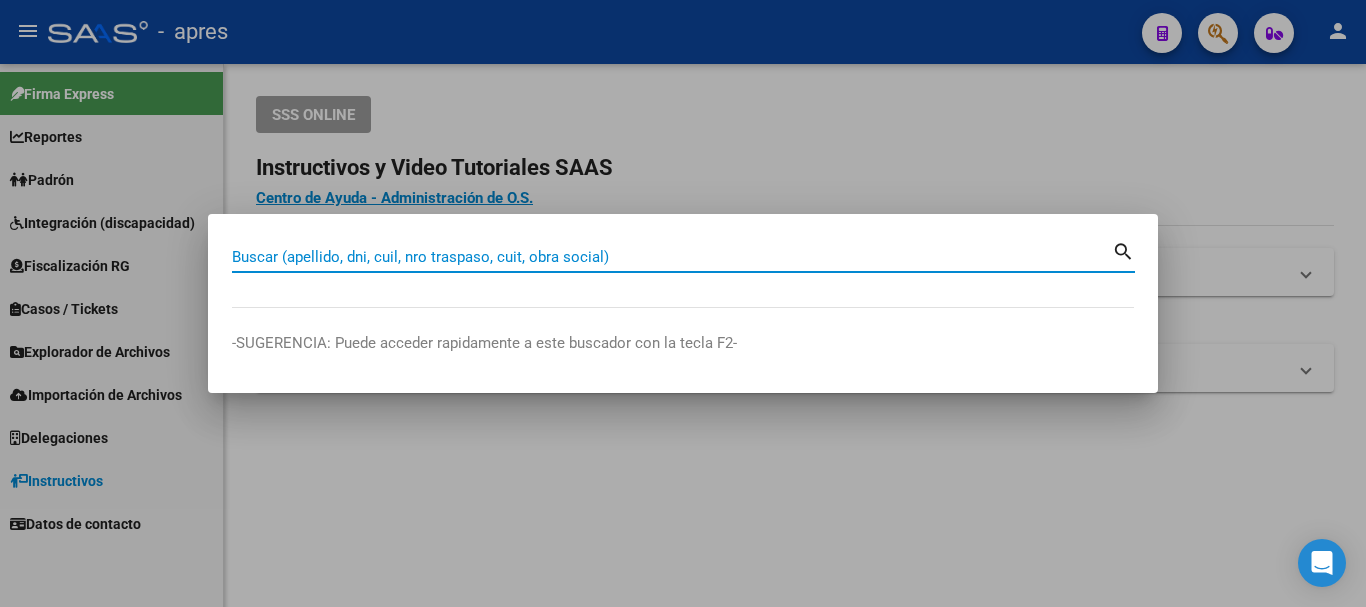 paste on "[NUMBER]" 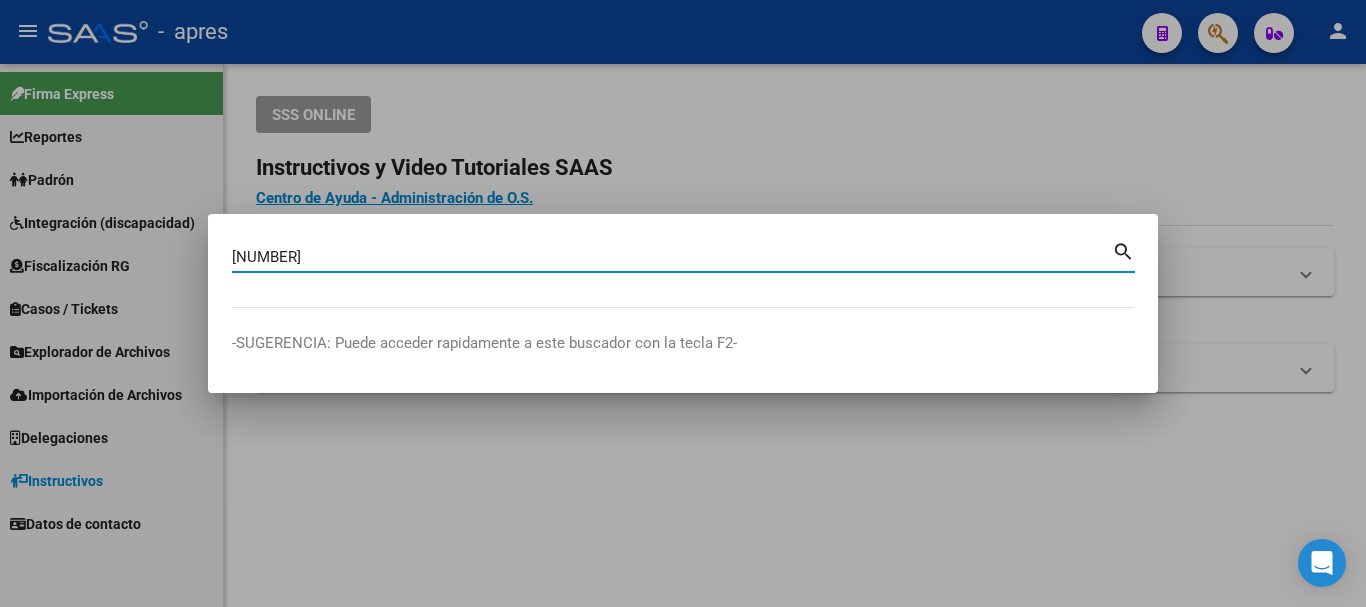 type on "[NUMBER]" 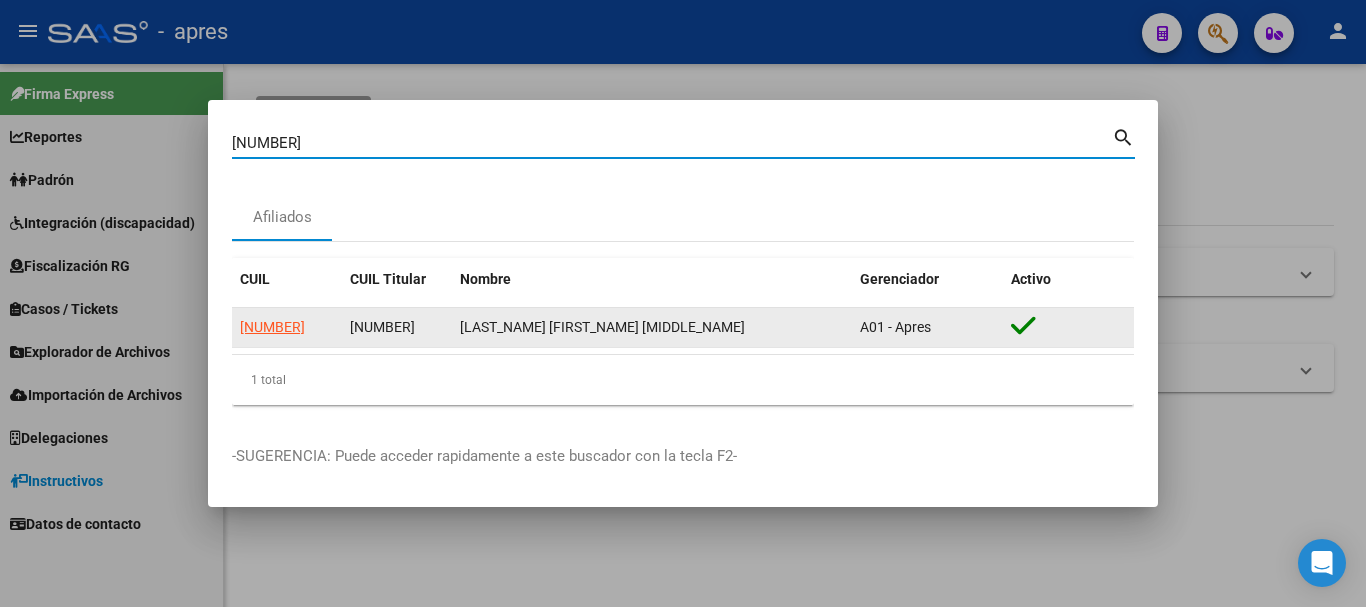 click on "[NUMBER]" 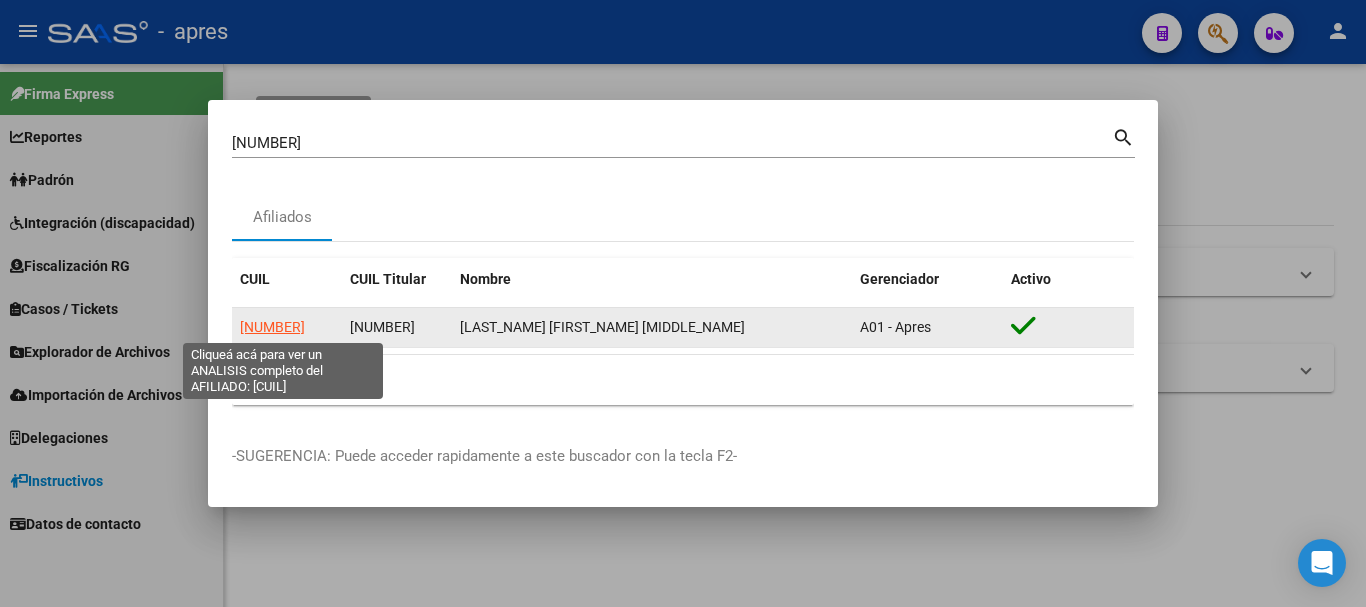 click on "[NUMBER]" 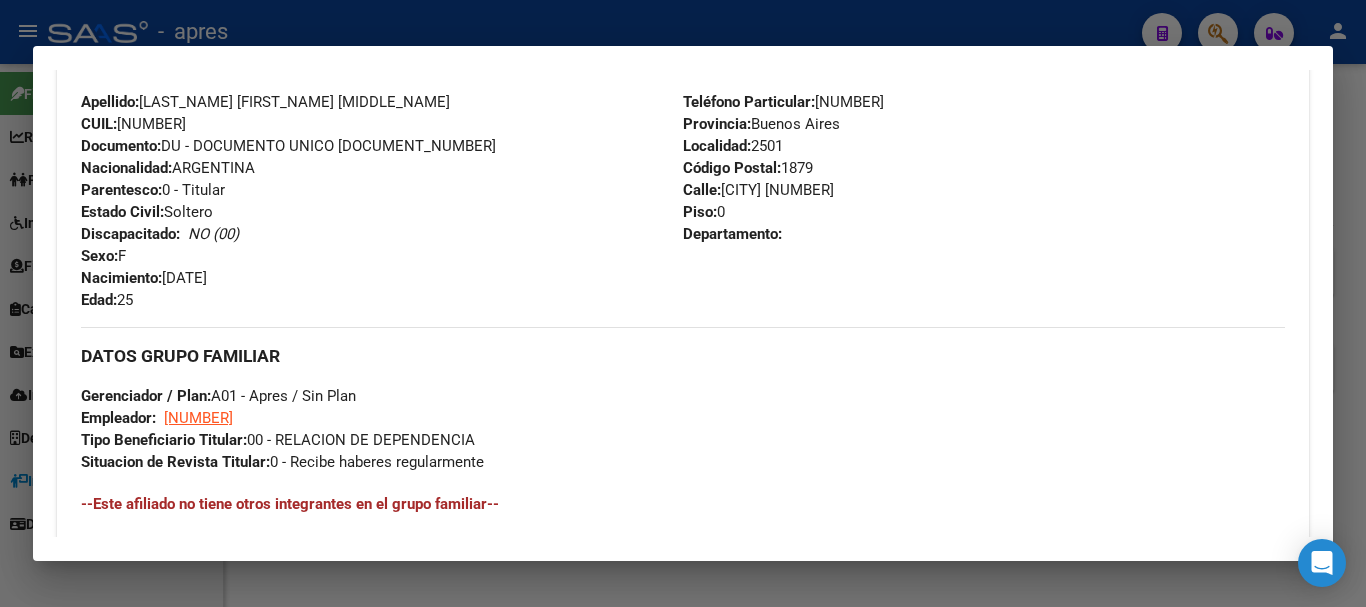 scroll, scrollTop: 1051, scrollLeft: 0, axis: vertical 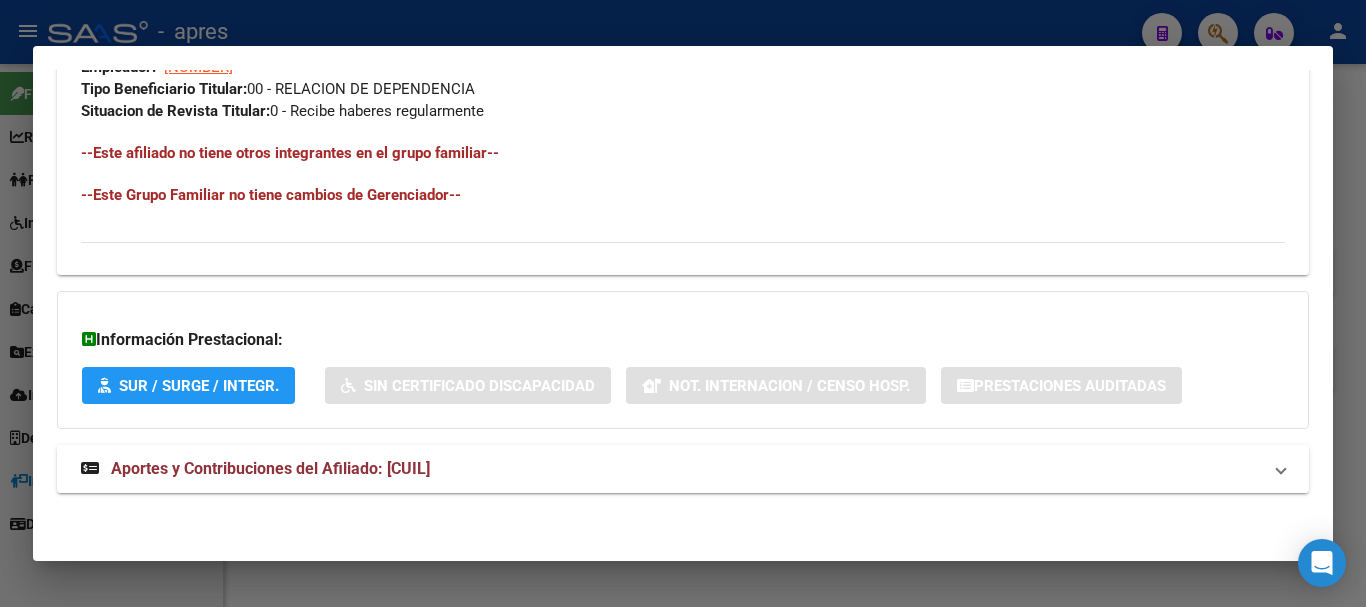 click on "Aportes y Contribuciones del Afiliado: [CUIL]" at bounding box center [671, 469] 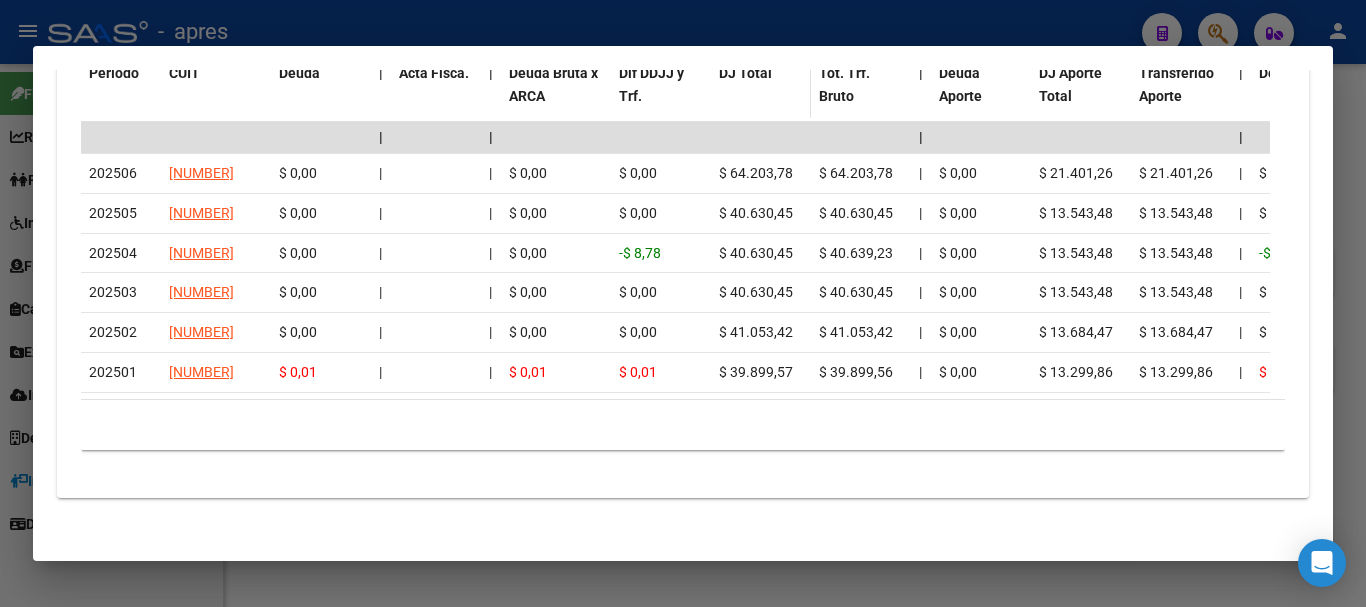 scroll, scrollTop: 1877, scrollLeft: 0, axis: vertical 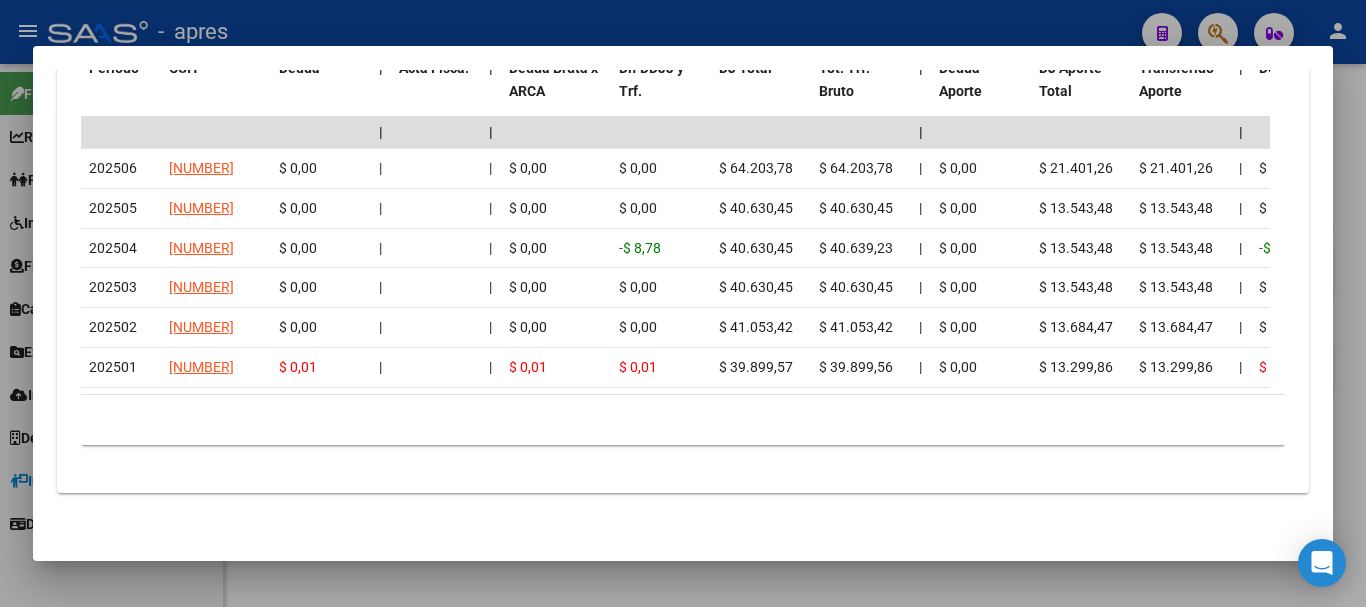 type 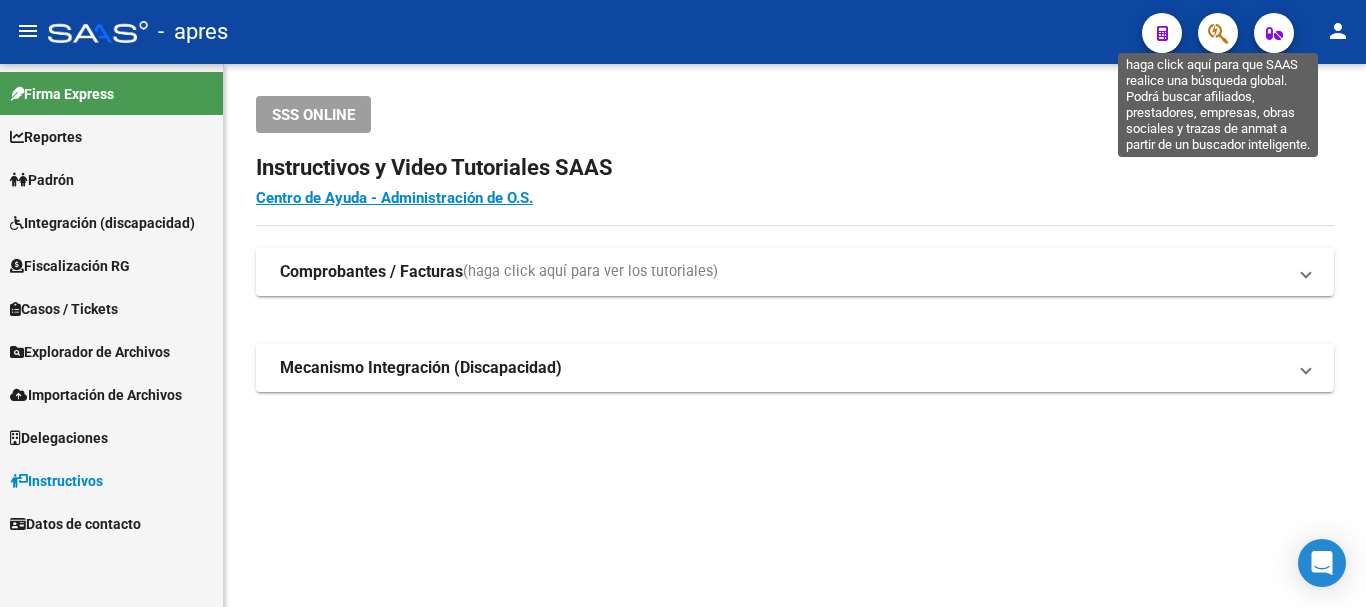 click 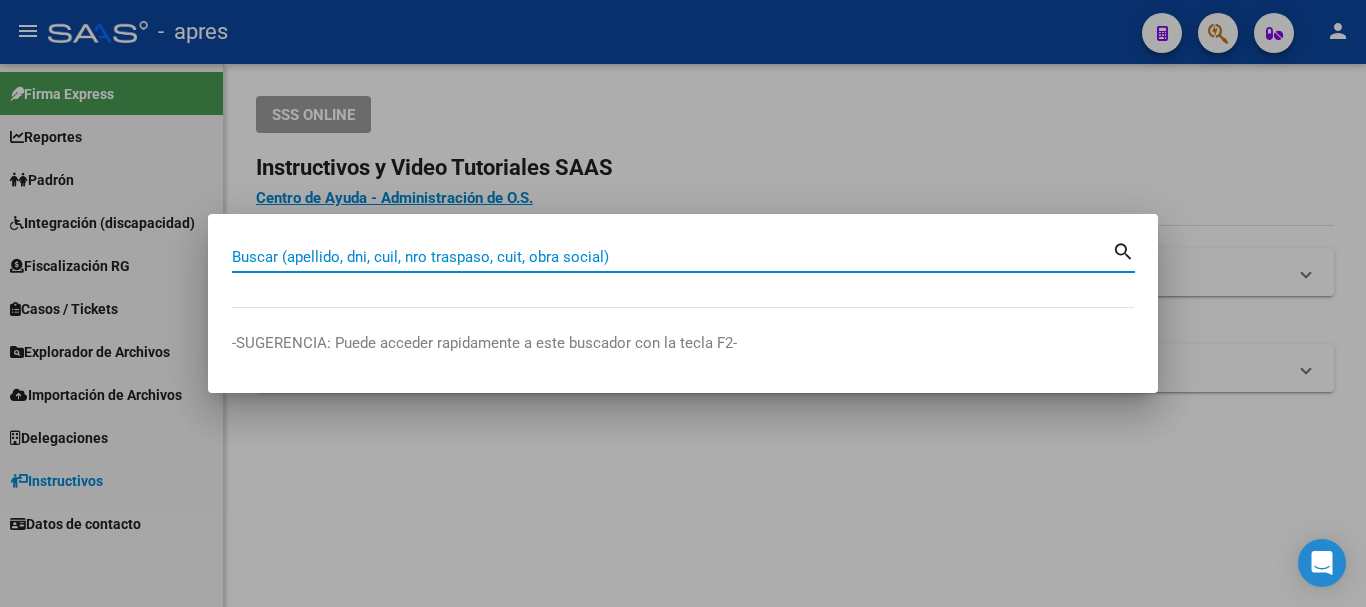 paste on "[CUIL]" 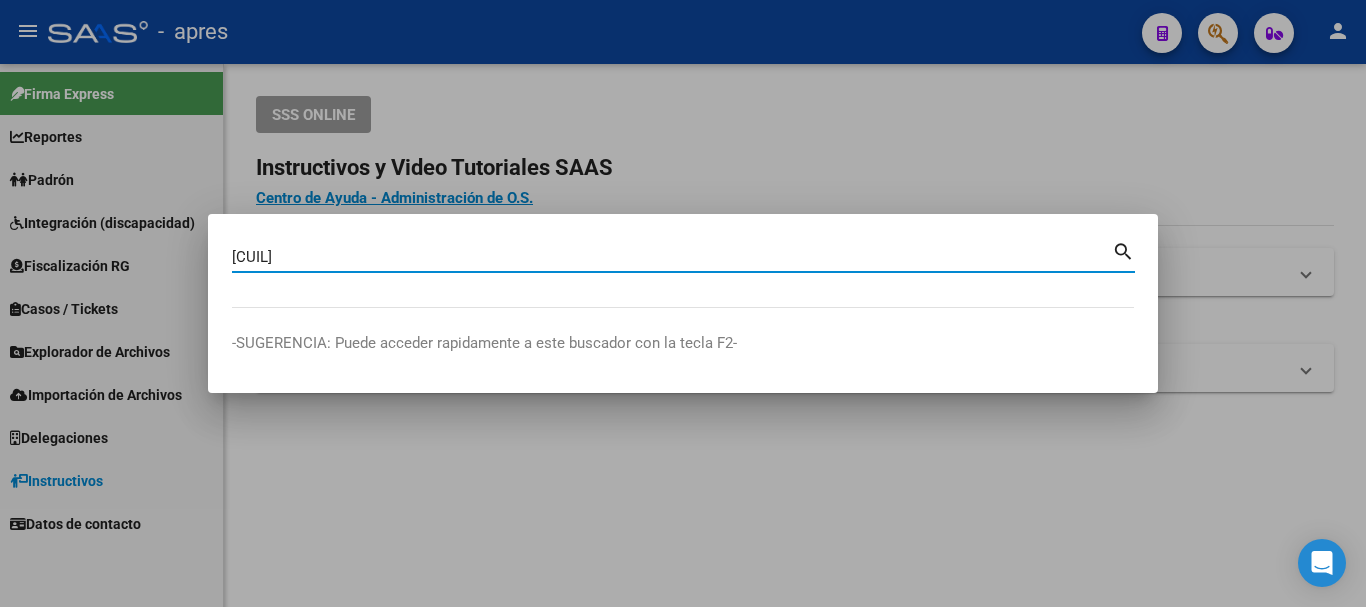 type on "[CUIL]" 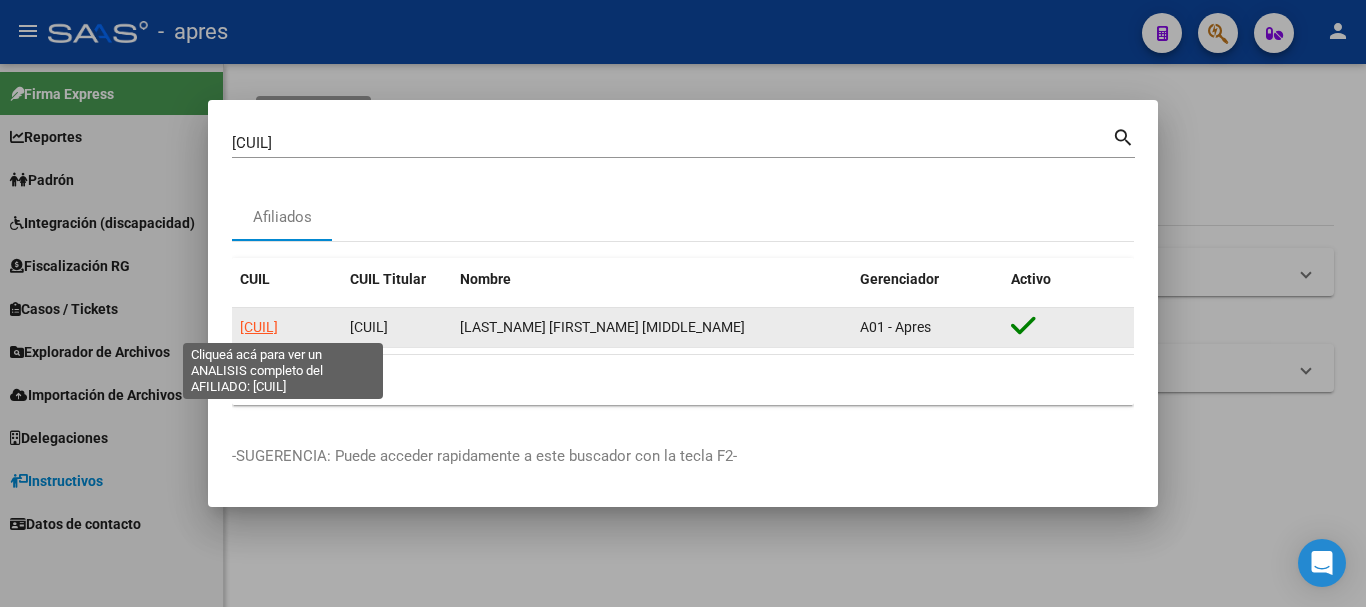 click on "[CUIL]" 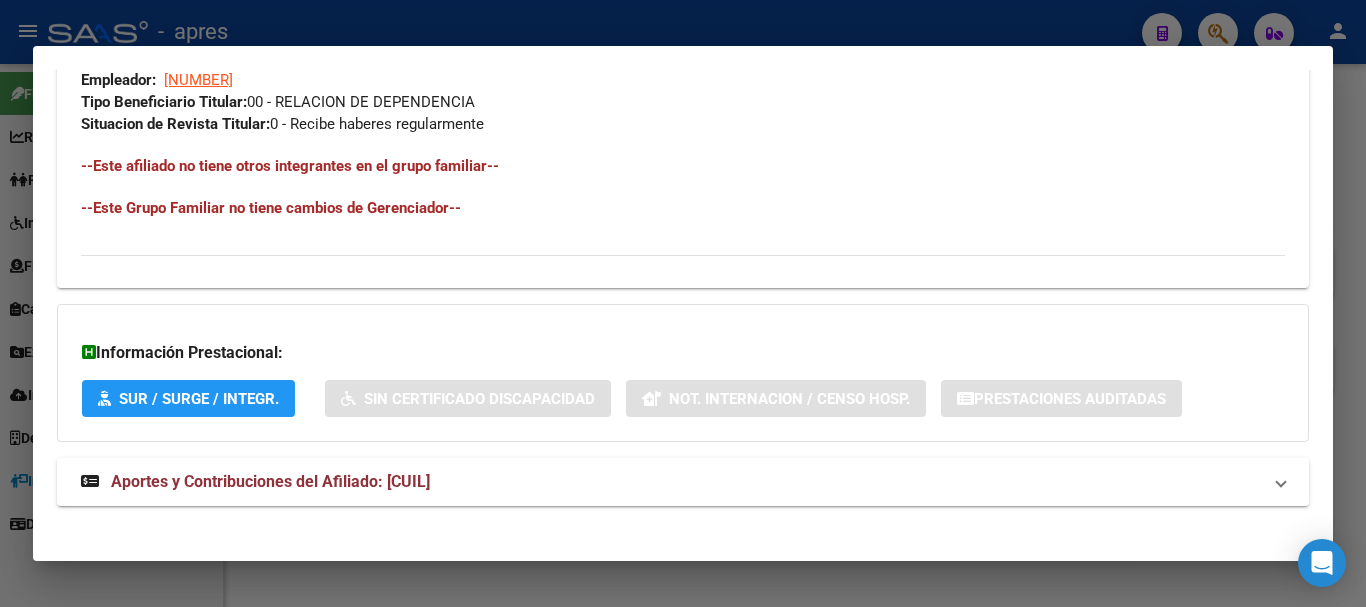scroll, scrollTop: 1051, scrollLeft: 0, axis: vertical 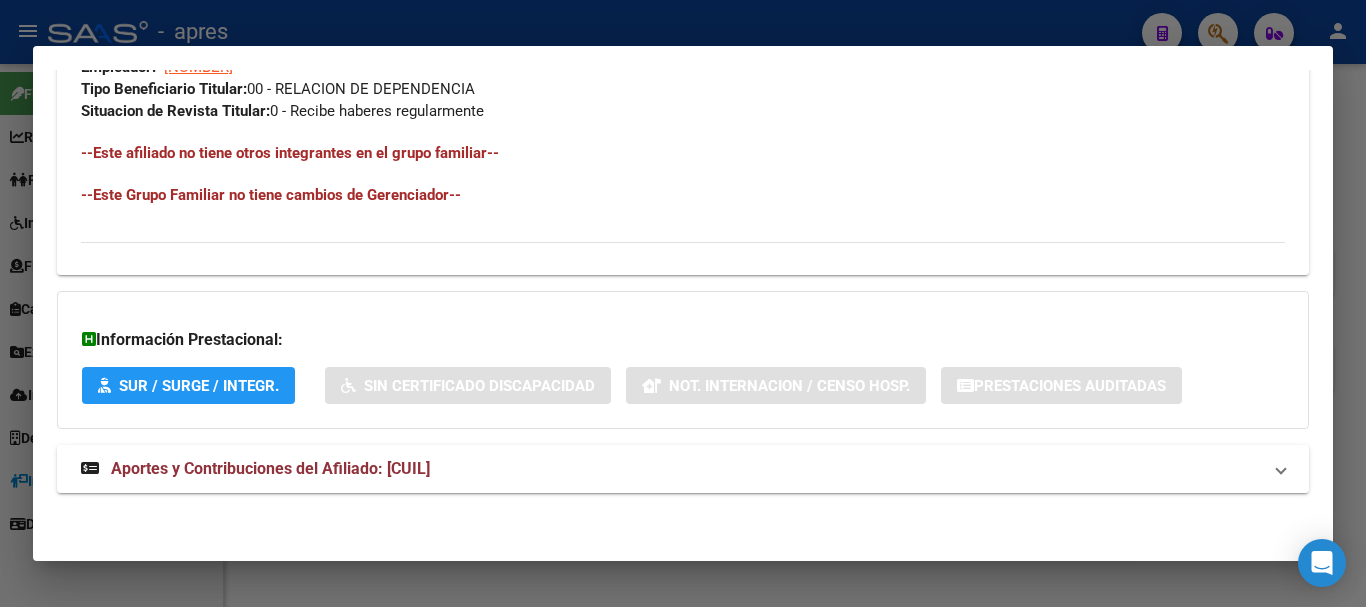 click on "Aportes y Contribuciones del Afiliado: [CUIL]" at bounding box center [671, 469] 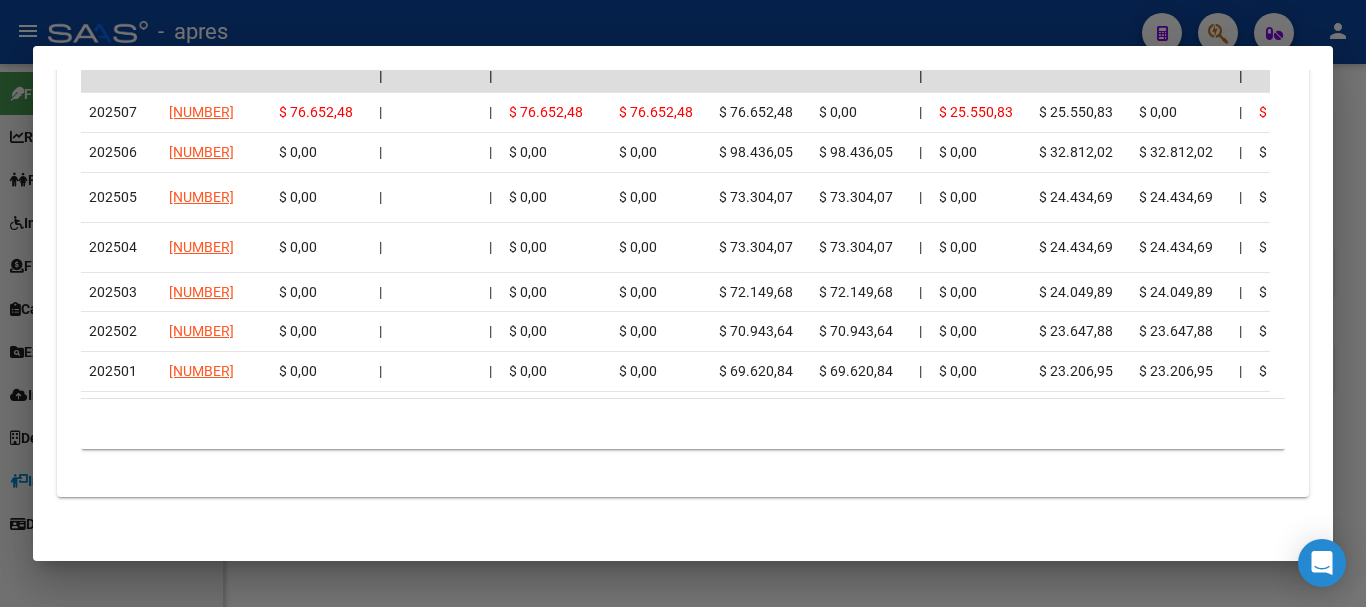scroll, scrollTop: 1918, scrollLeft: 0, axis: vertical 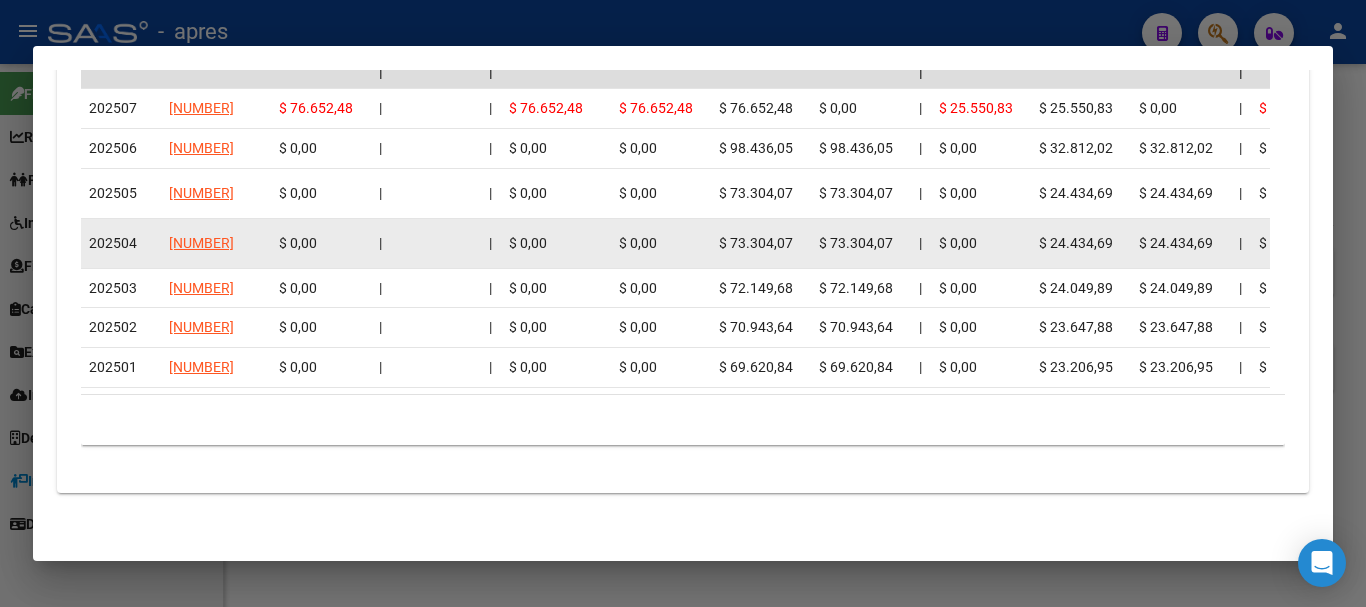 click on "$ 0,00" 